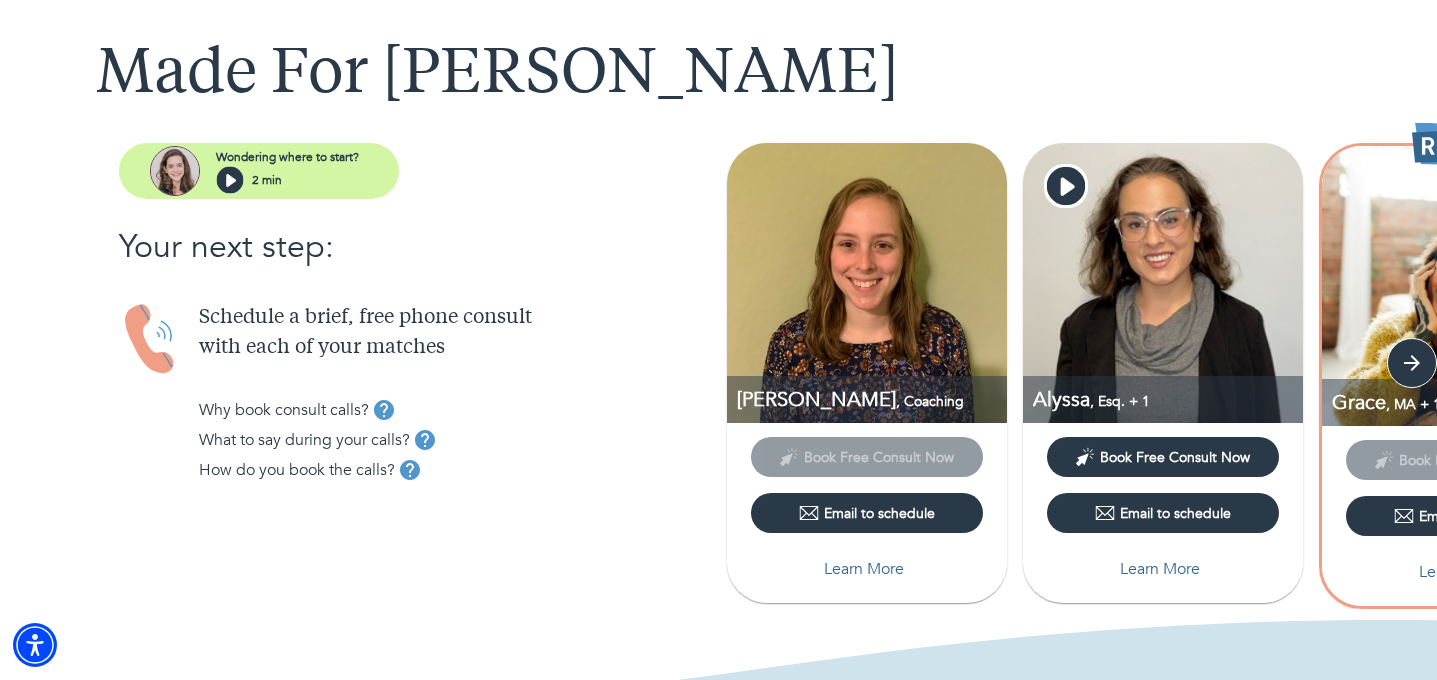 scroll, scrollTop: 99, scrollLeft: 0, axis: vertical 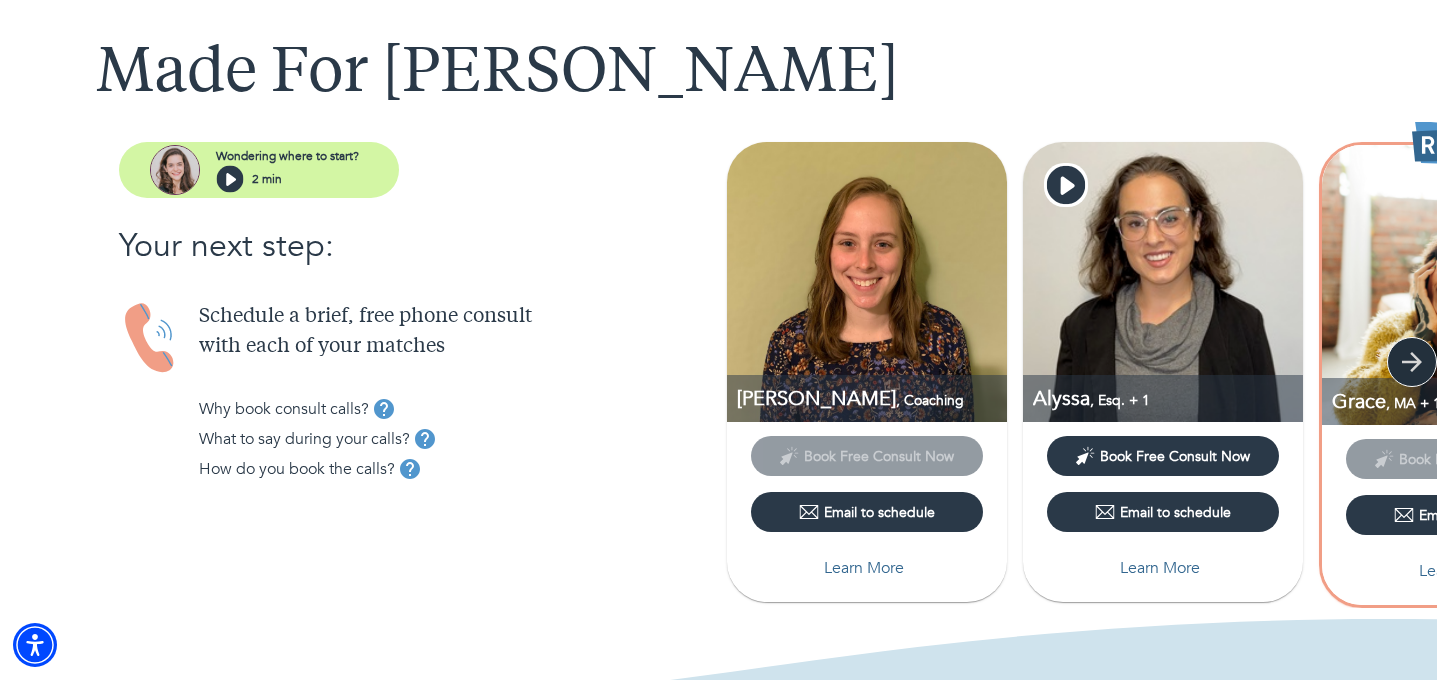 click 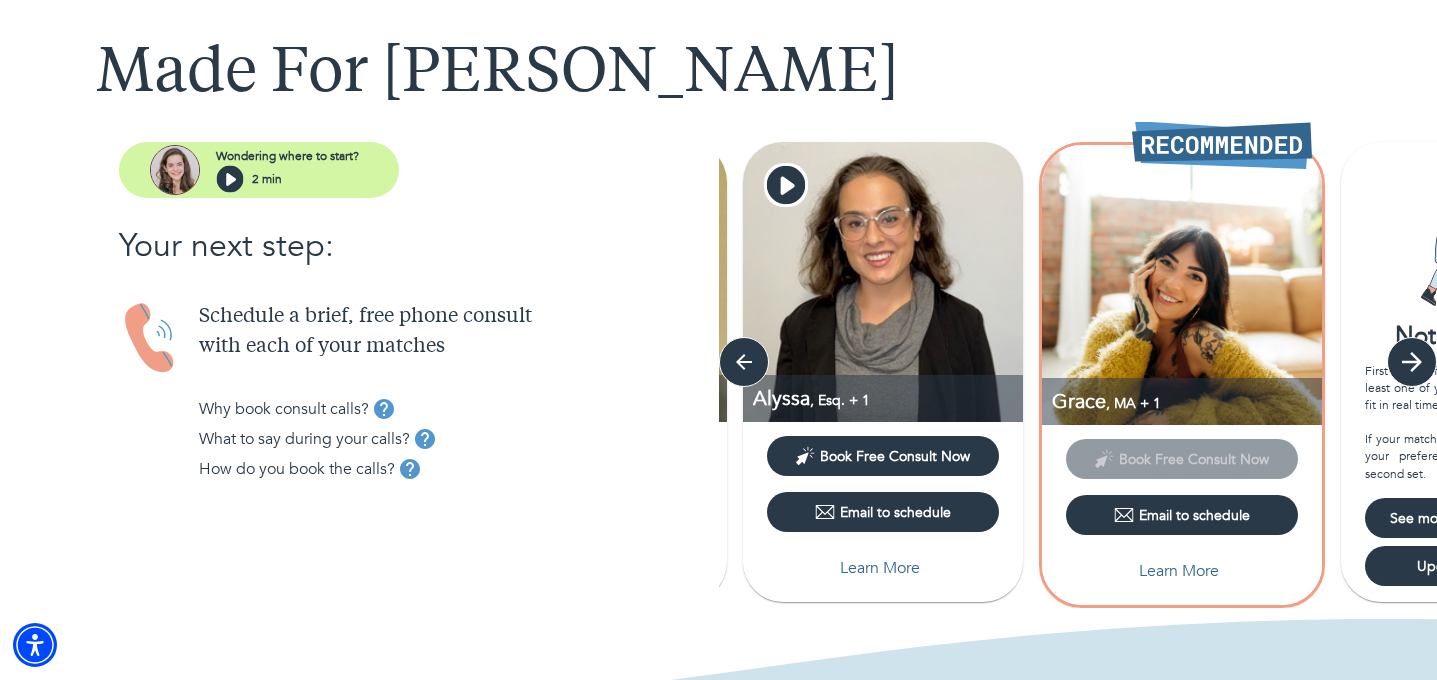 click 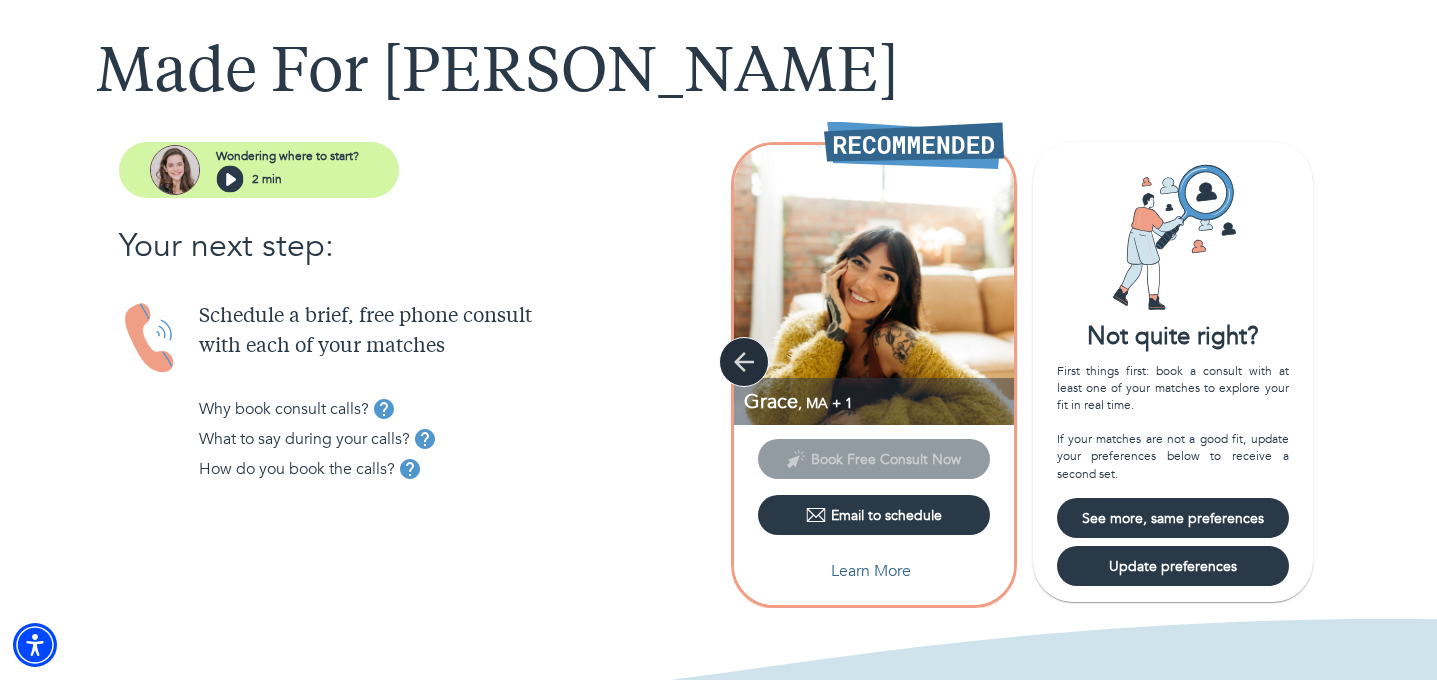 click 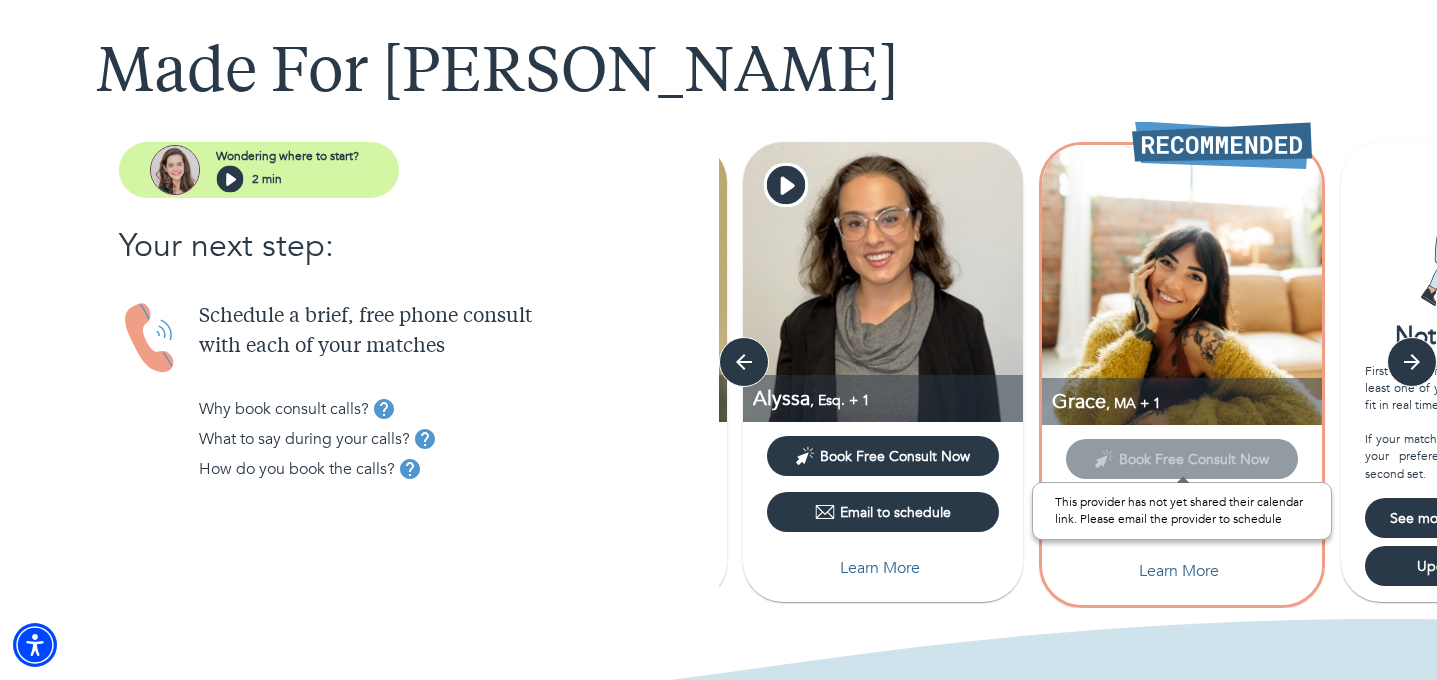 click on "Book Free Consult Now" at bounding box center (1182, 458) 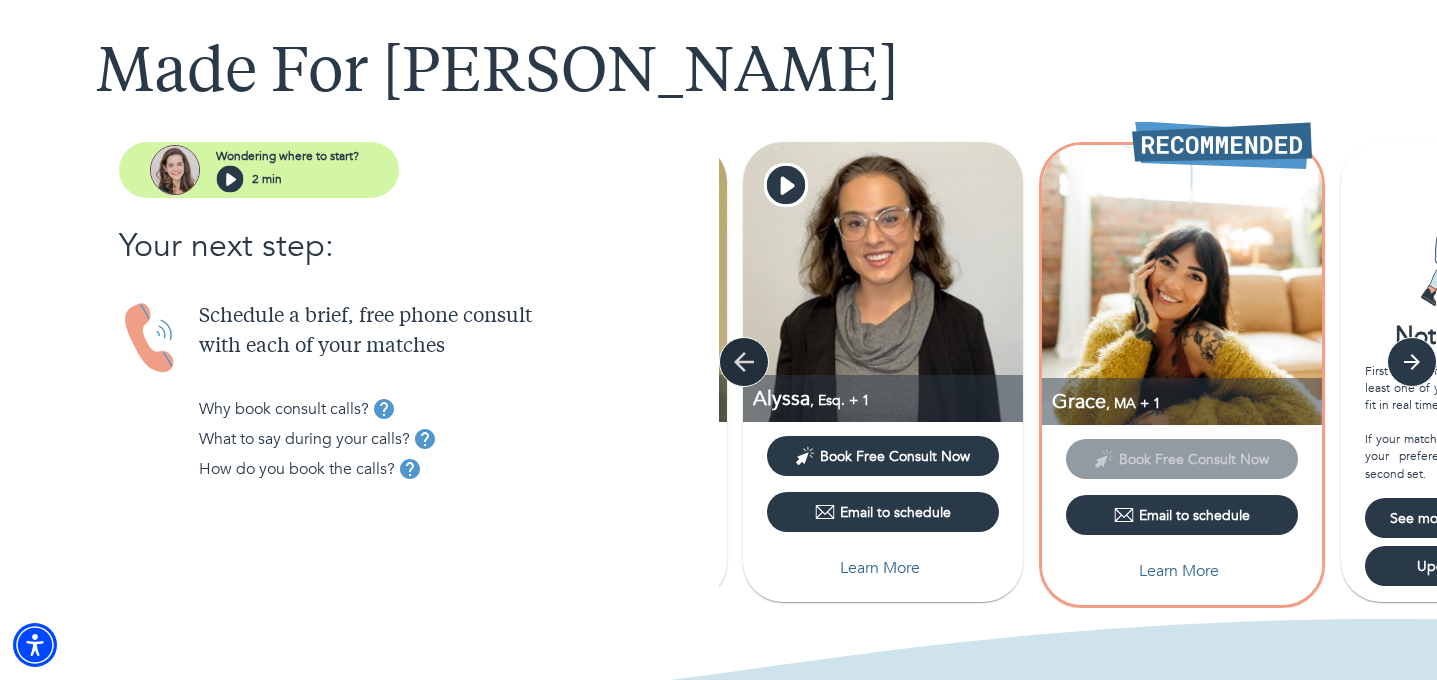 click 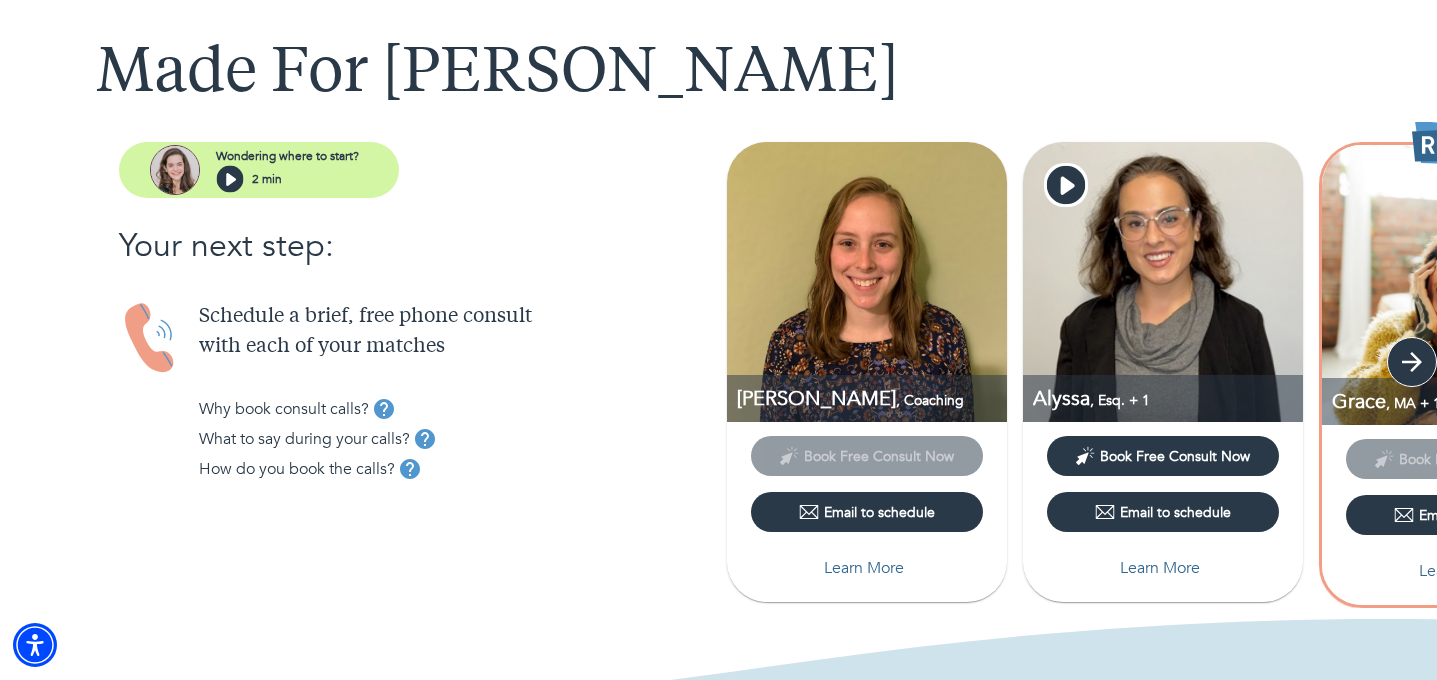 click 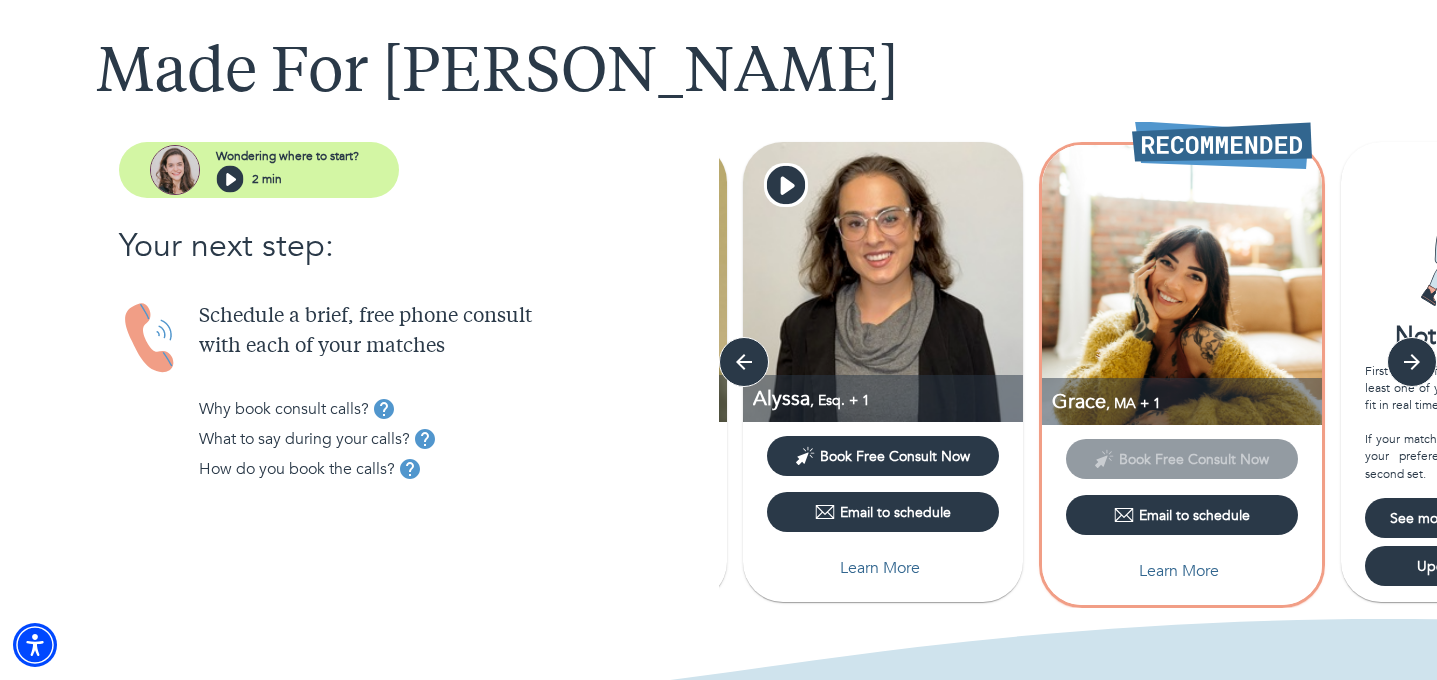 click at bounding box center (1182, 285) 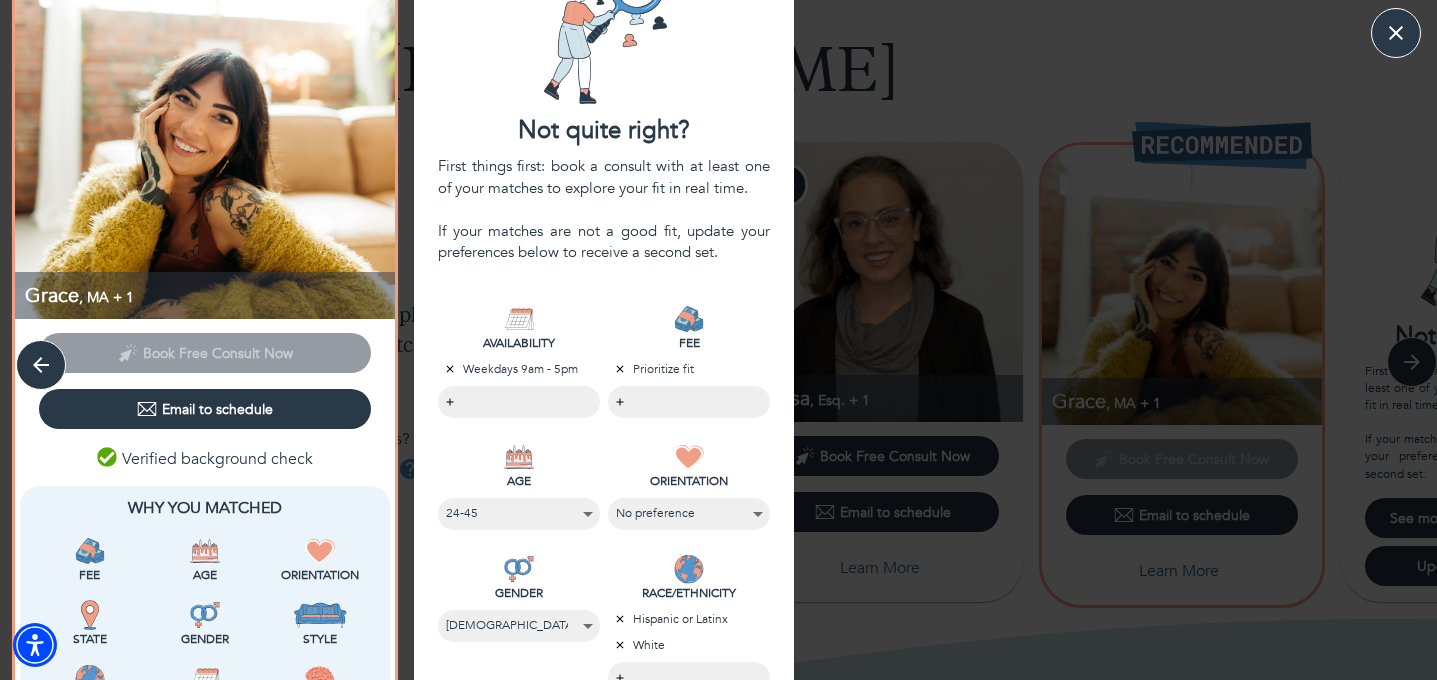 scroll, scrollTop: 77, scrollLeft: 0, axis: vertical 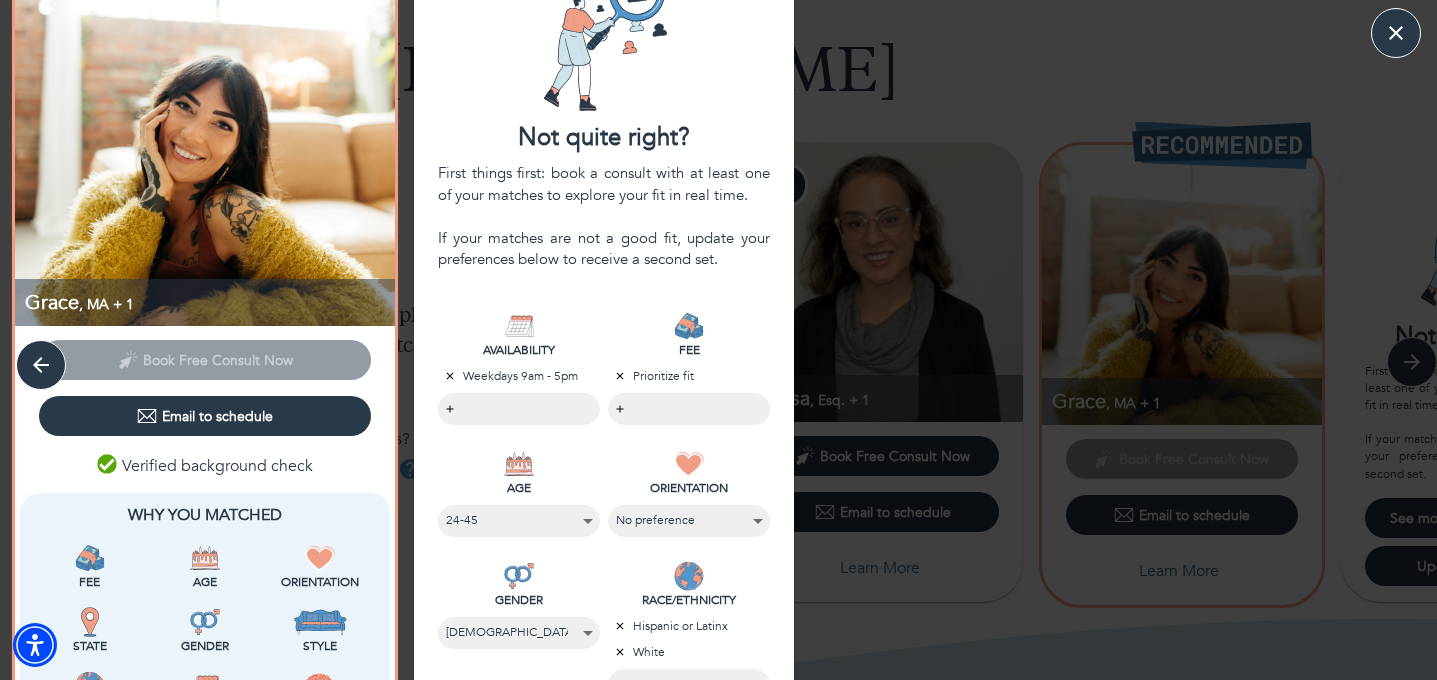 click at bounding box center (205, 136) 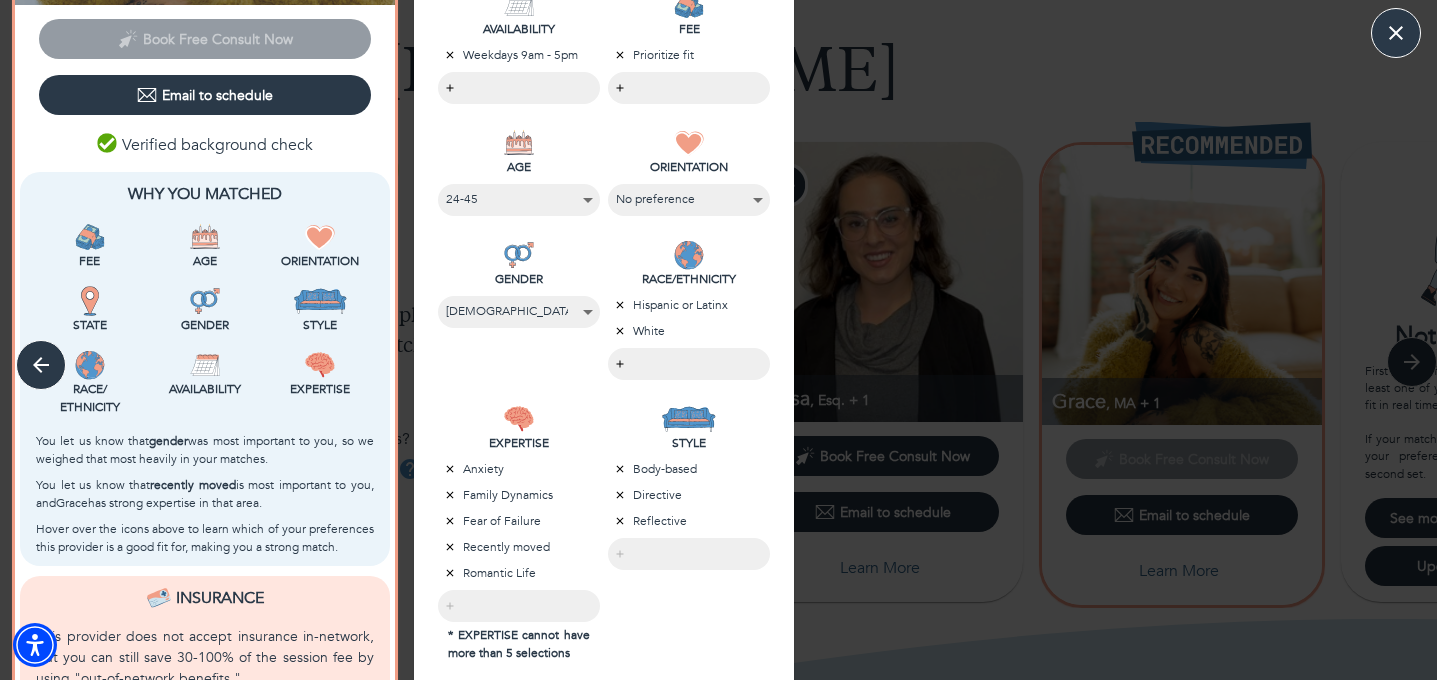 scroll, scrollTop: 322, scrollLeft: 0, axis: vertical 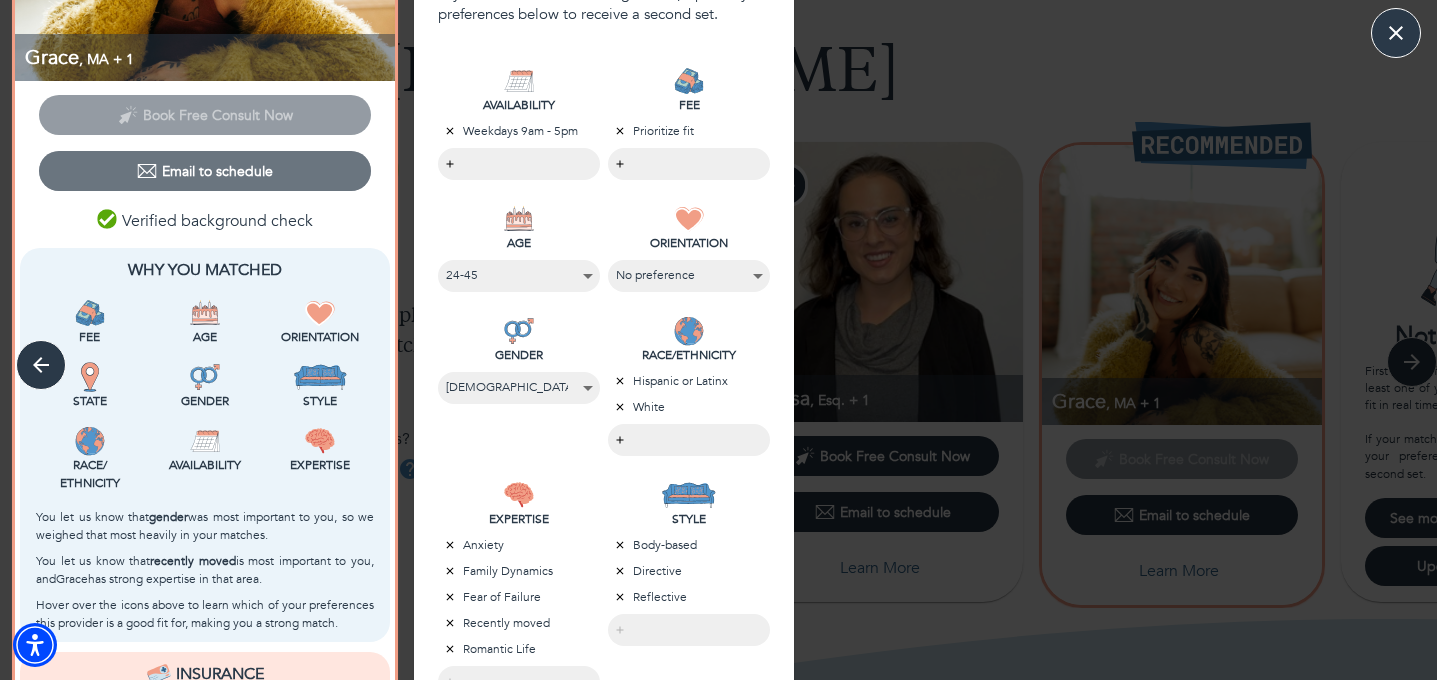 click on "Email to schedule" at bounding box center (205, 171) 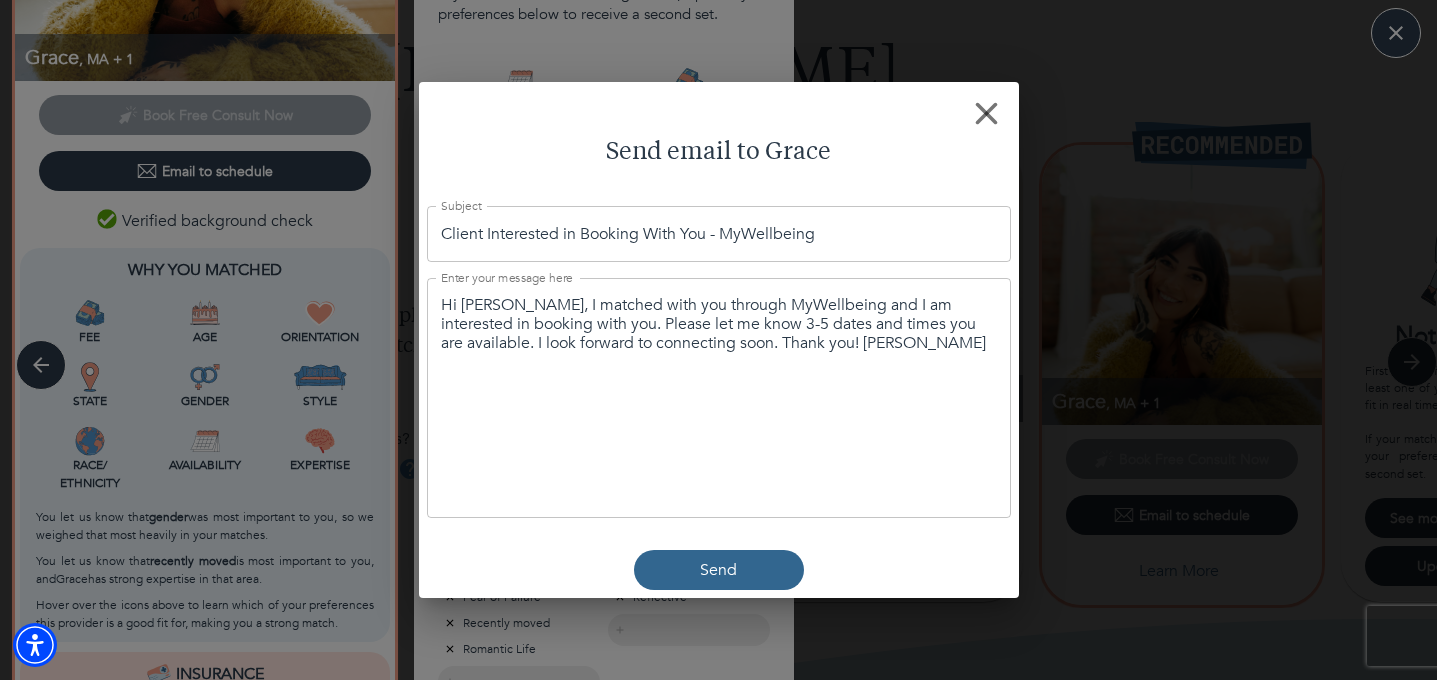 click on "Hi [PERSON_NAME], I matched with you through MyWellbeing and I am interested in booking with you. Please let me know 3-5 dates and times you are available. I look forward to connecting soon. Thank you! [PERSON_NAME] x Enter your message here" at bounding box center [719, 398] 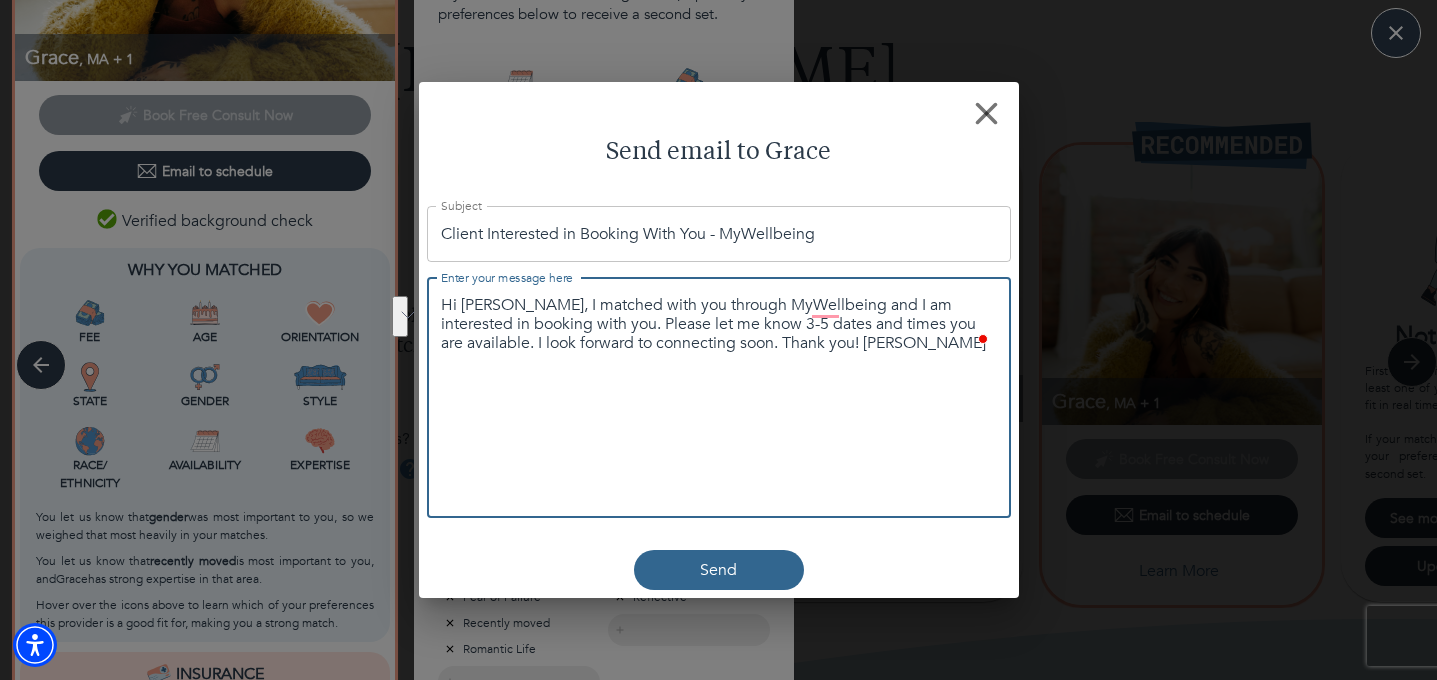 drag, startPoint x: 676, startPoint y: 339, endPoint x: 628, endPoint y: 316, distance: 53.225933 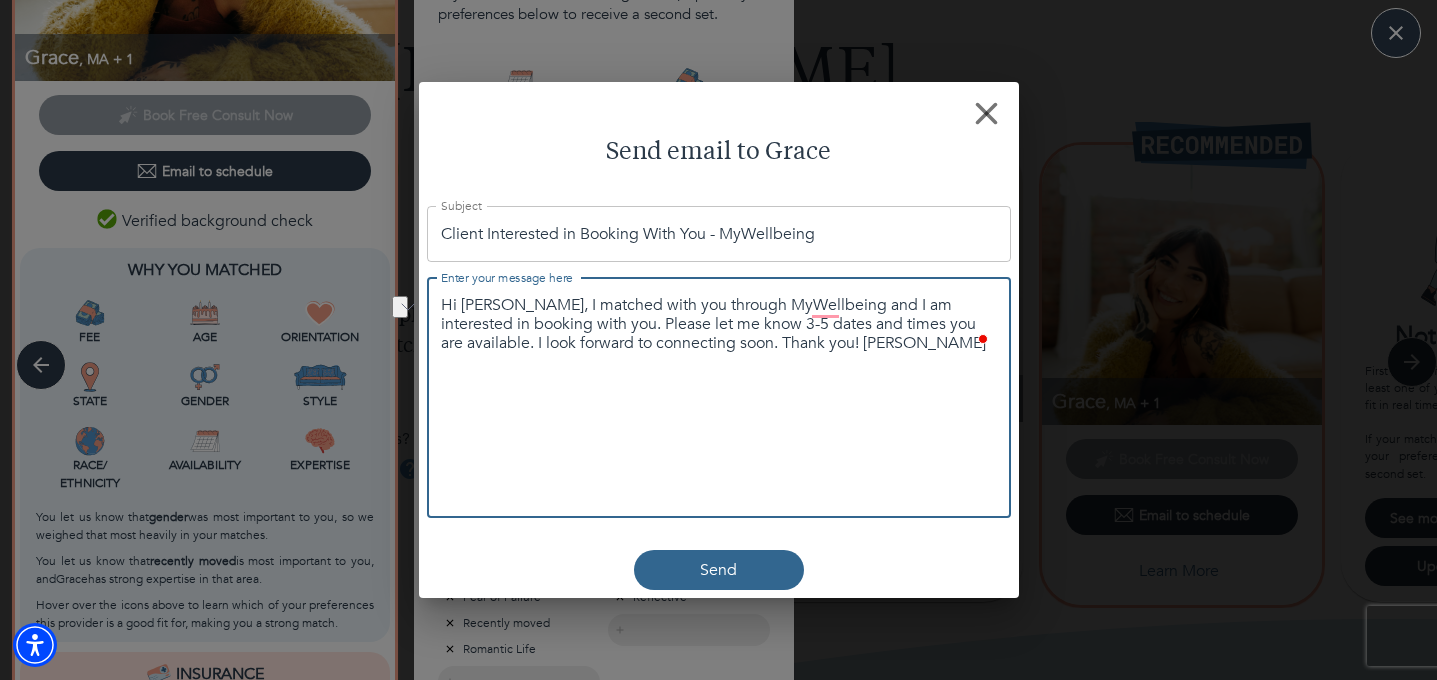 drag, startPoint x: 573, startPoint y: 324, endPoint x: 969, endPoint y: 303, distance: 396.55643 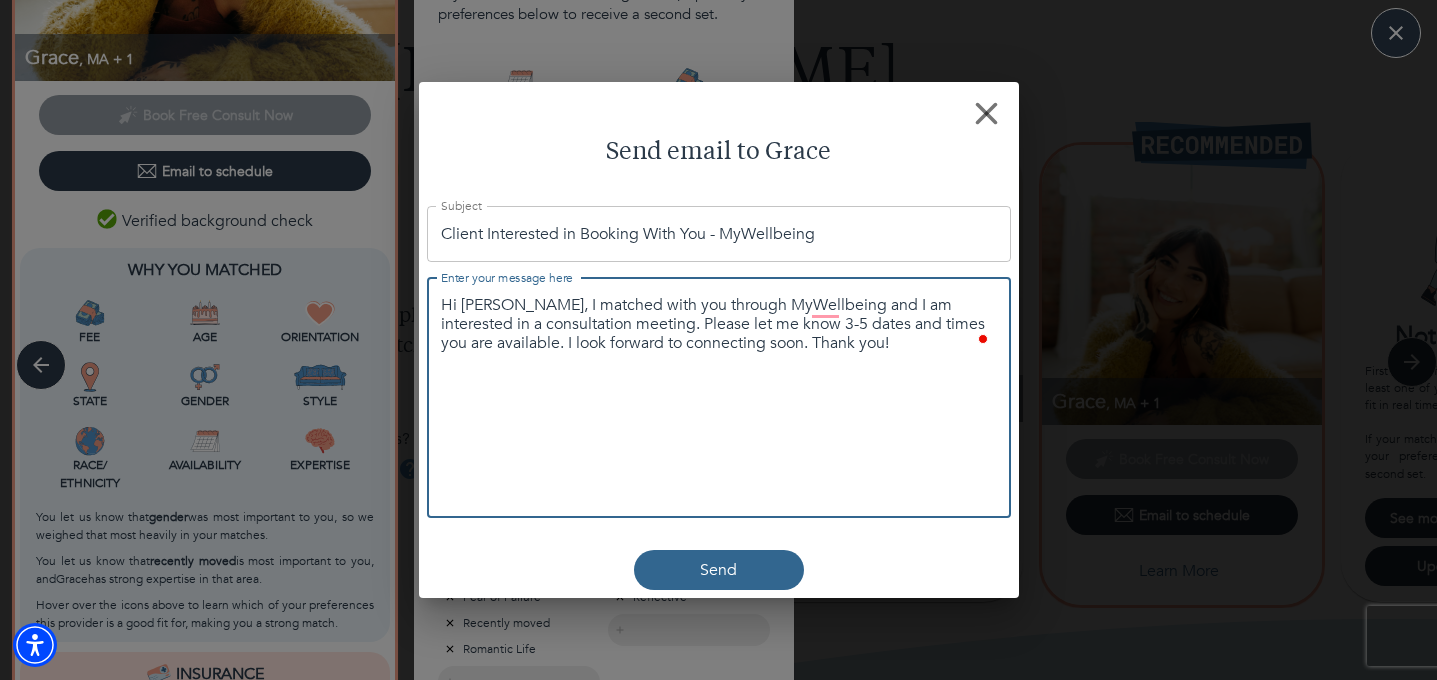 drag, startPoint x: 819, startPoint y: 326, endPoint x: 744, endPoint y: 329, distance: 75.059975 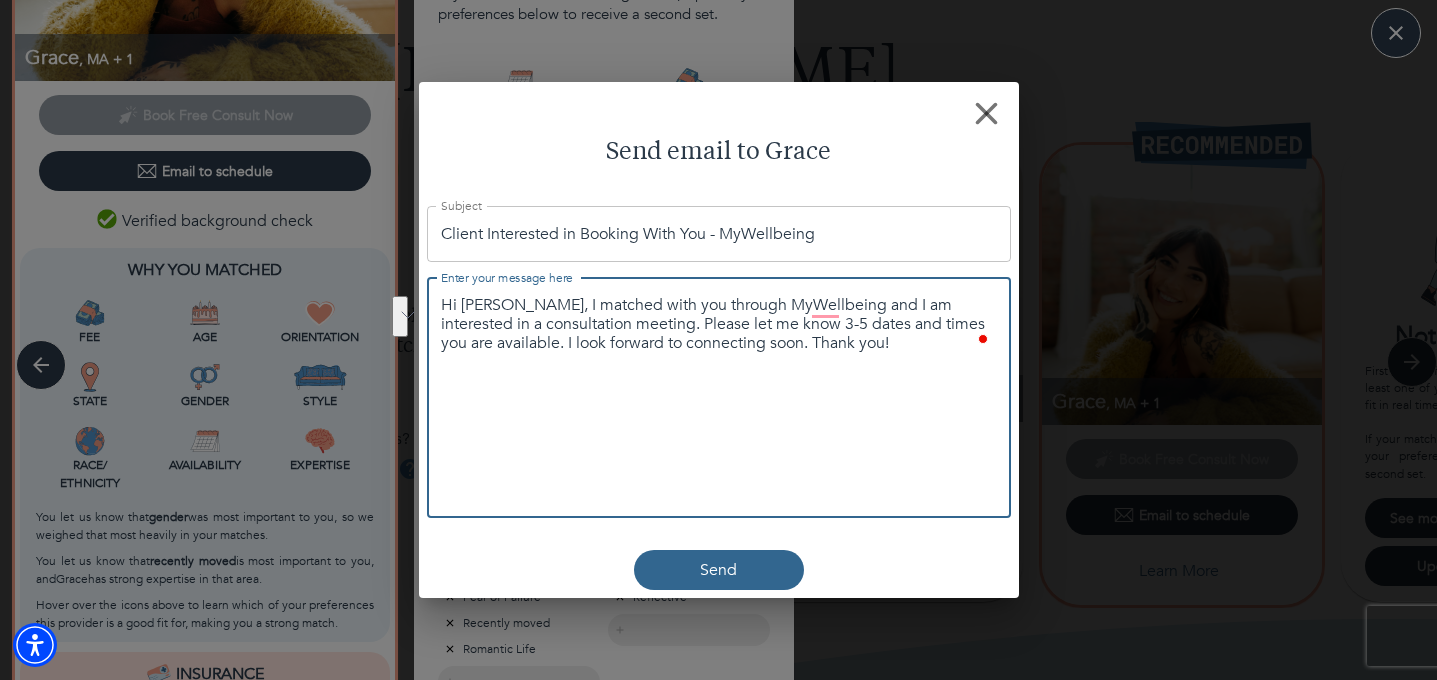 drag, startPoint x: 756, startPoint y: 338, endPoint x: 737, endPoint y: 330, distance: 20.615528 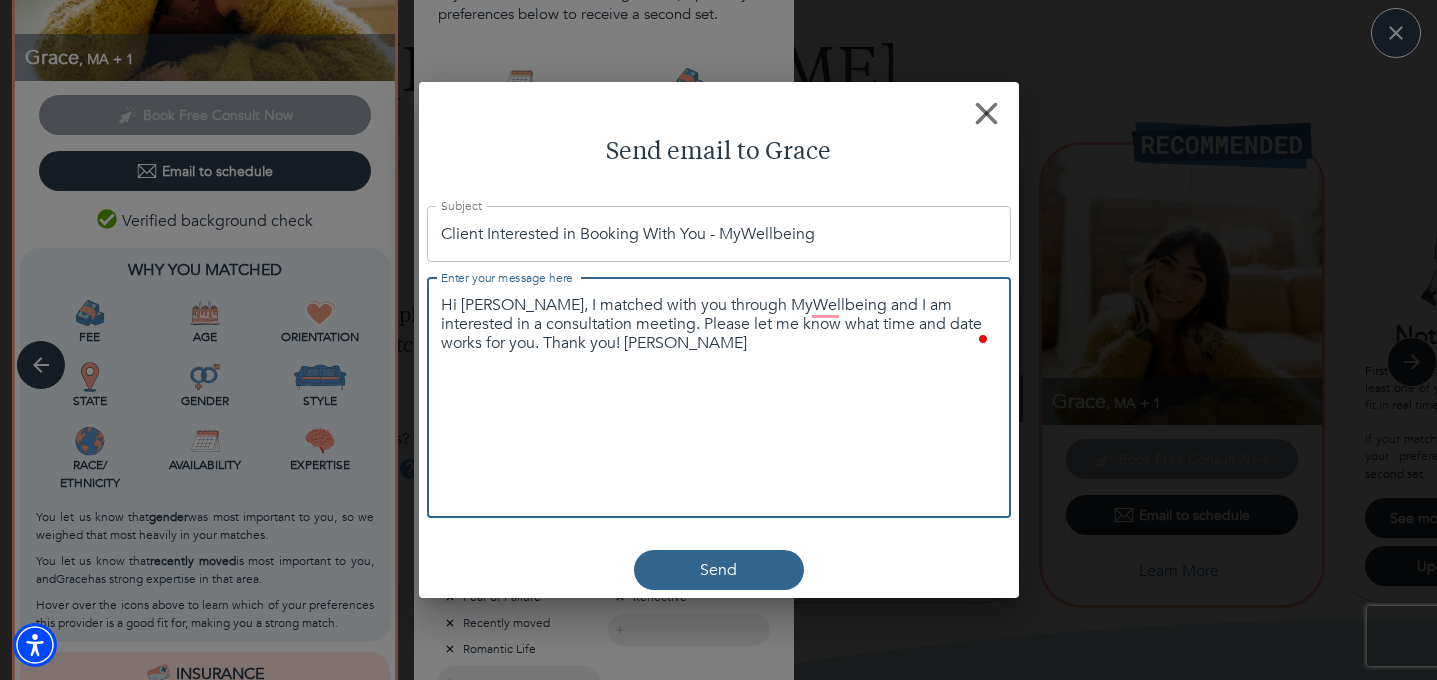 click on "Hi [PERSON_NAME], I matched with you through MyWellbeing and I am interested in a consultation meeting. Please let me know what time and date works for you. Thank you! [PERSON_NAME]" at bounding box center [719, 325] 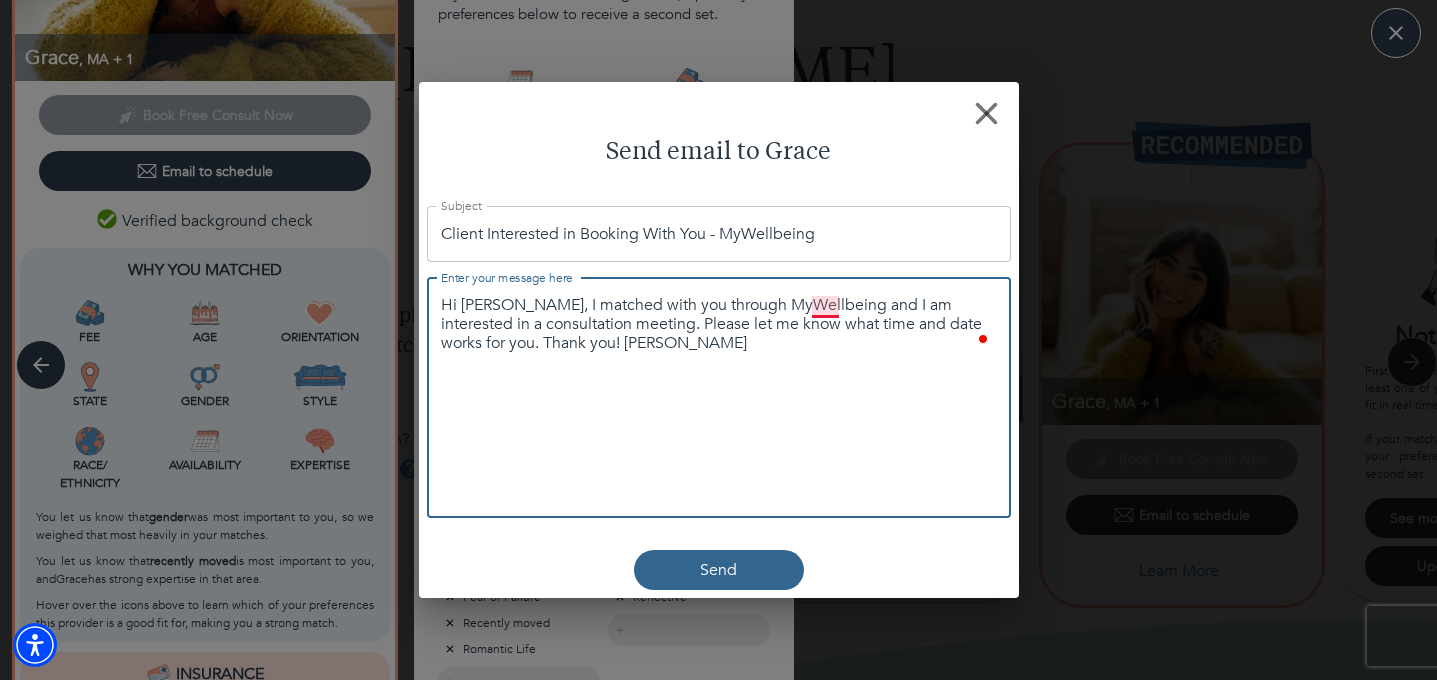 click on "Hi [PERSON_NAME], I matched with you through MyWellbeing and I am interested in a consultation meeting. Please let me know what time and date works for you. Thank you! [PERSON_NAME]" at bounding box center (719, 325) 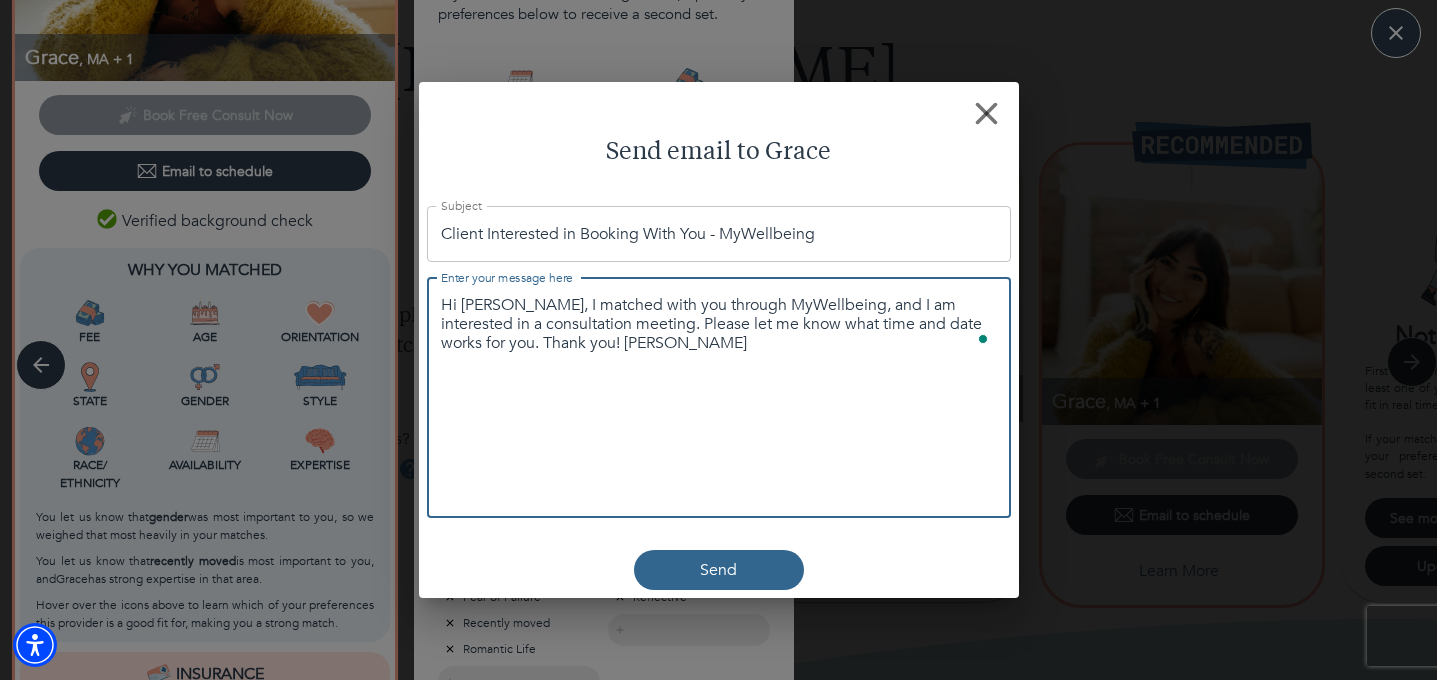 click on "Hi [PERSON_NAME], I matched with you through MyWellbeing, and I am interested in a consultation meeting. Please let me know what time and date works for you. Thank you! [PERSON_NAME]" at bounding box center [719, 325] 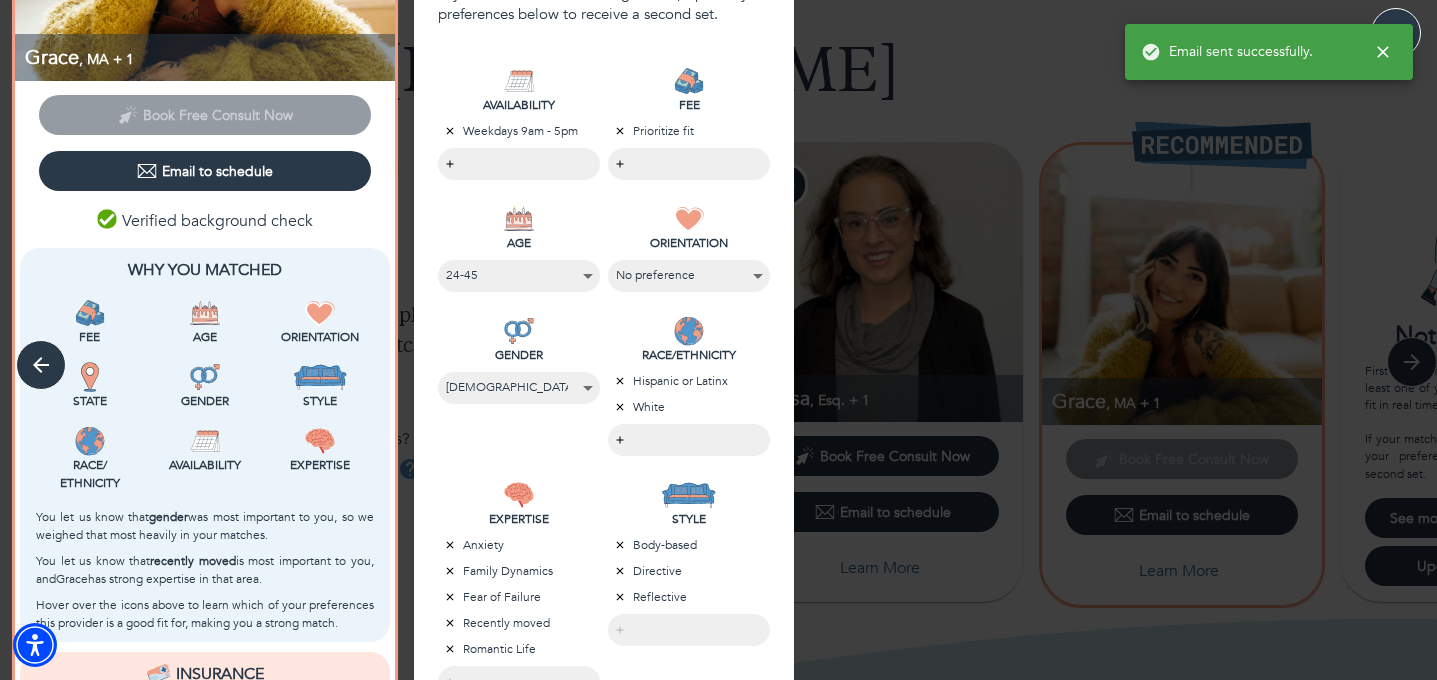 click on "[PERSON_NAME] , Coaching Book Free Consult Now Email to schedule Why You Matched Fee Age Orientation State Gender Style Race/ Ethnicity Availability Expertise You let us know that  gender  was most important to you, so we weighed that most heavily in your matches. You let us know that  recently moved  is most important to you, and  [PERSON_NAME]  has strong expertise in that area. Hover over the icons above to learn which of your preferences this provider is a
good fit for, making you a strong match. Insurance This provider does not accept insurance in-network, but you can still save 30-100% of the session fee by
using "out-of-network benefits." See how much you are eligible to save by inputting your insurance card info into the instant calculator, which you will find by closing out of these provider cards and scrolling down on your match results page. Greeting message from [PERSON_NAME] more [PERSON_NAME] , Esq. + 1 Book Free Consult Now Email to schedule Why You Matched Fee Age Orientation State Fee" at bounding box center [718, 441] 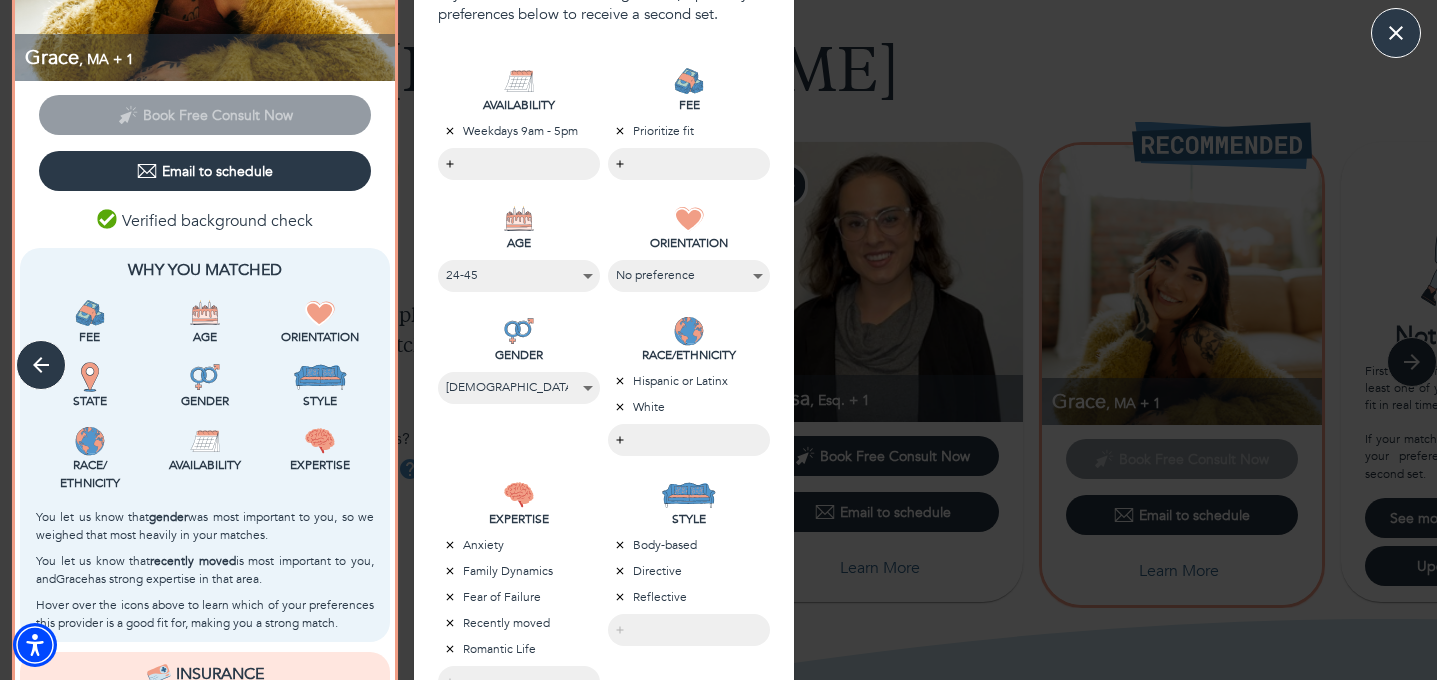 click on "[PERSON_NAME] , Coaching Book Free Consult Now Email to schedule Why You Matched Fee Age Orientation State Gender Style Race/ Ethnicity Availability Expertise You let us know that  gender  was most important to you, so we weighed that most heavily in your matches. You let us know that  recently moved  is most important to you, and  [PERSON_NAME]  has strong expertise in that area. Hover over the icons above to learn which of your preferences this provider is a
good fit for, making you a strong match. Insurance This provider does not accept insurance in-network, but you can still save 30-100% of the session fee by
using "out-of-network benefits." See how much you are eligible to save by inputting your insurance card info into the instant calculator, which you will find by closing out of these provider cards and scrolling down on your match results page. Greeting message from [PERSON_NAME] more [PERSON_NAME] , Esq. + 1 Book Free Consult Now Email to schedule Why You Matched Fee Age Orientation State Fee" at bounding box center [718, 441] 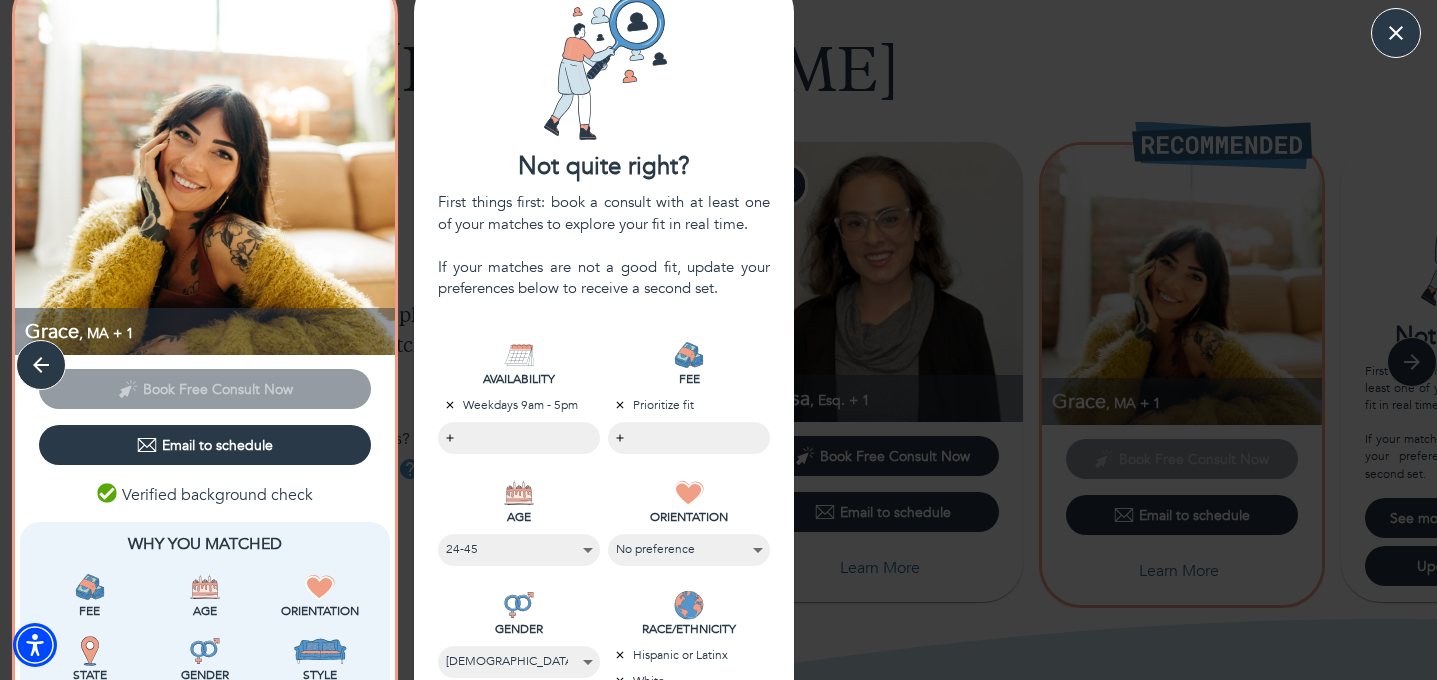 scroll, scrollTop: 0, scrollLeft: 0, axis: both 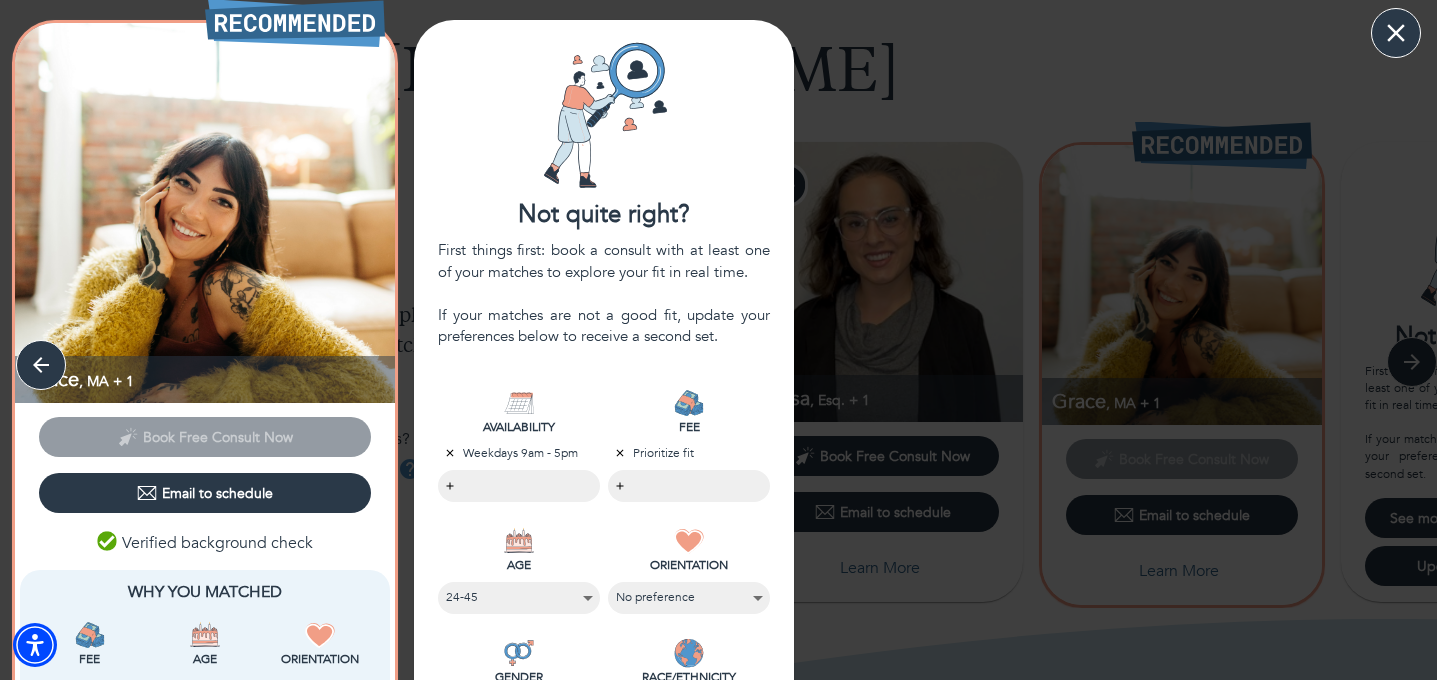 click 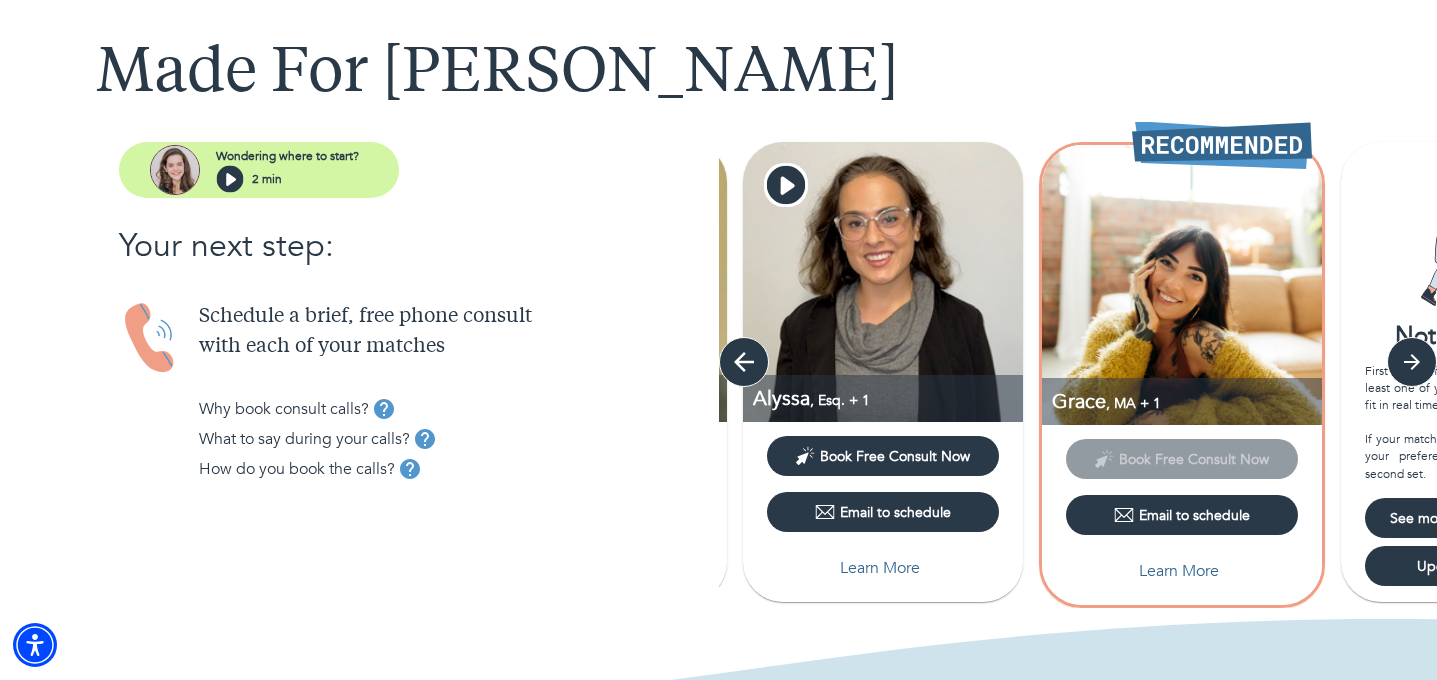 click 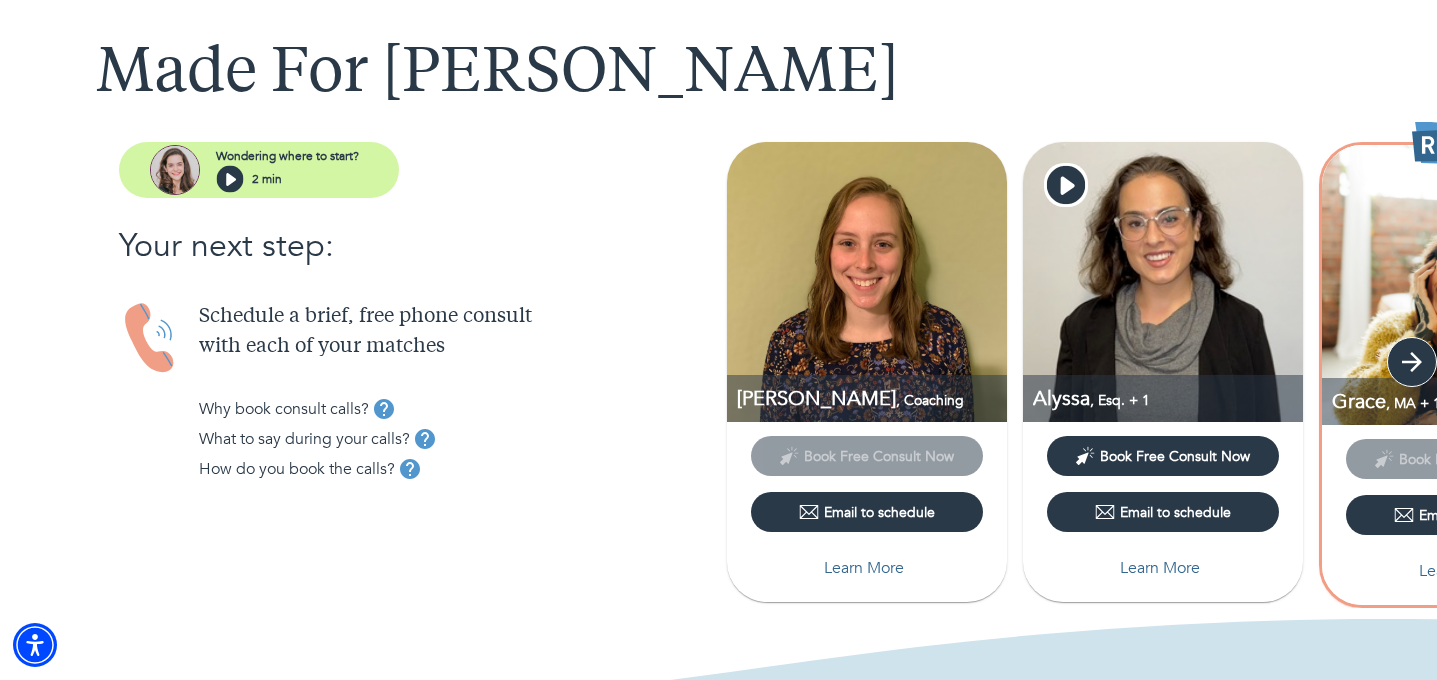 click 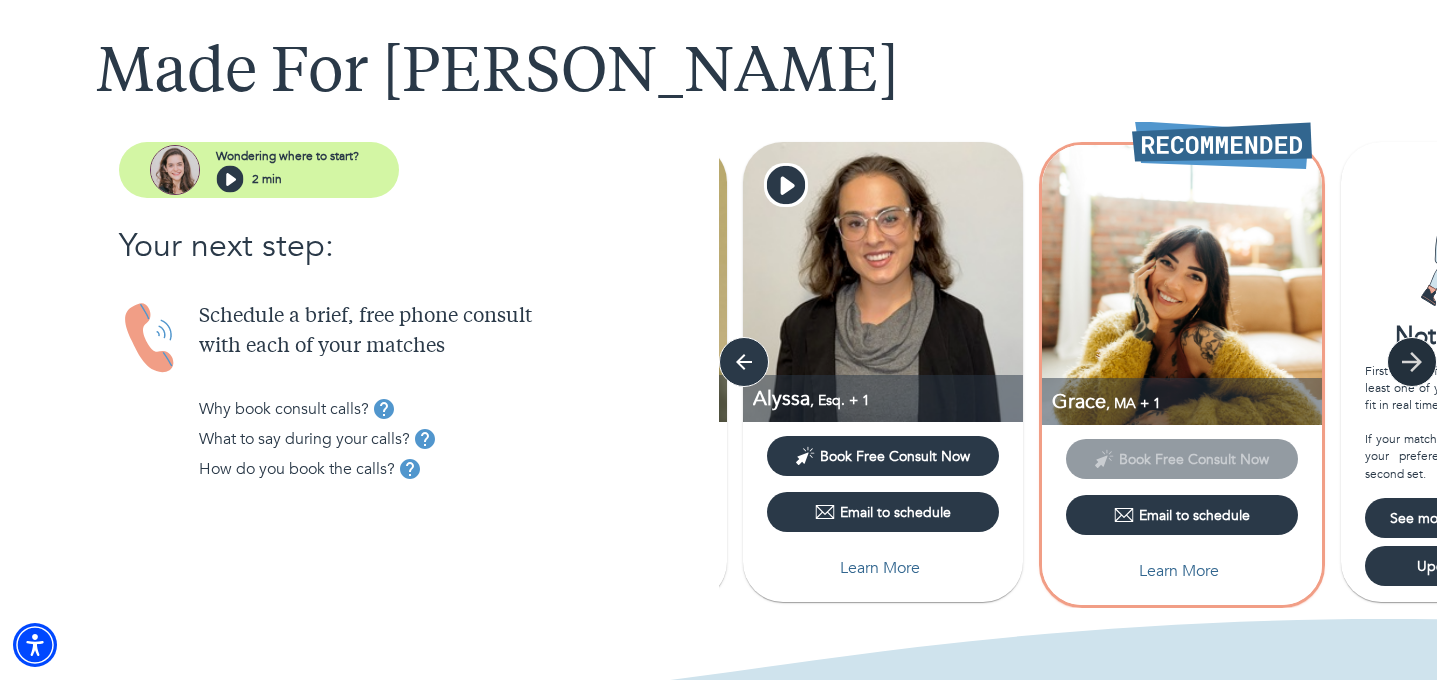 click 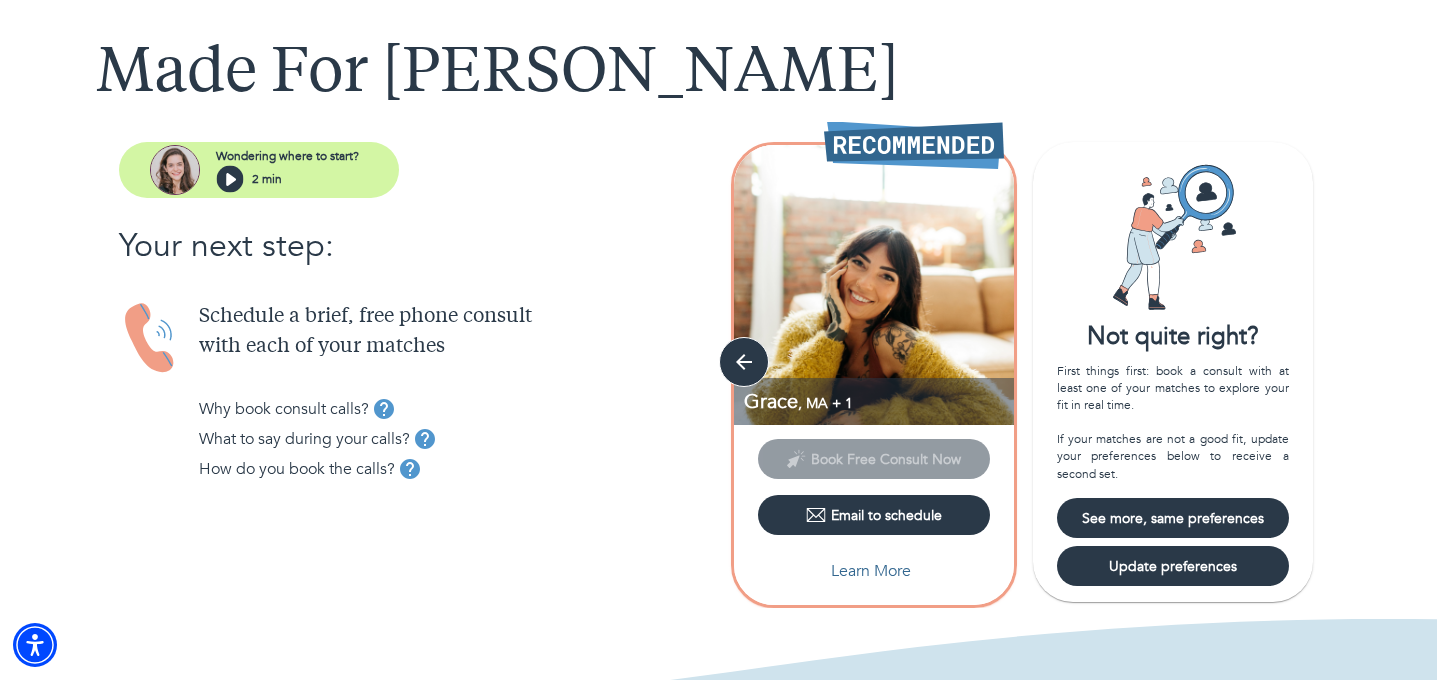 click on "See more, same preferences" at bounding box center [1173, 518] 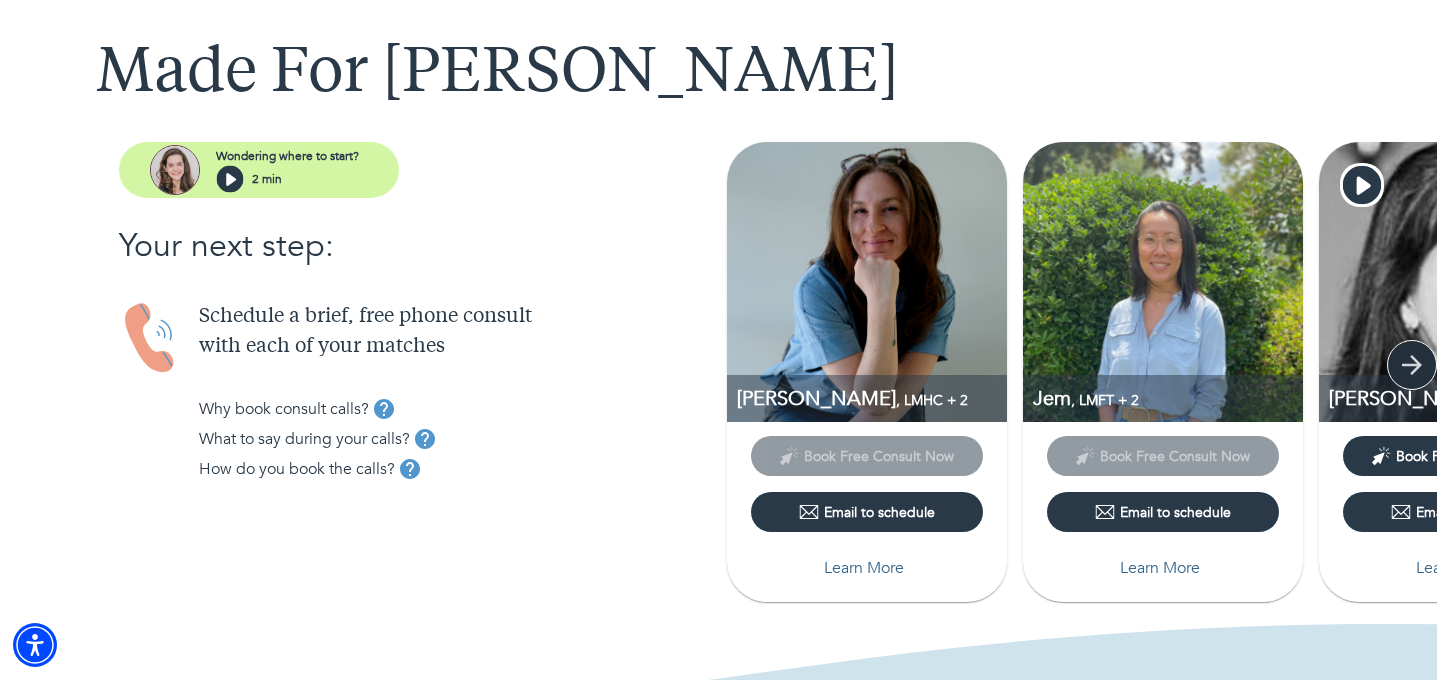 click 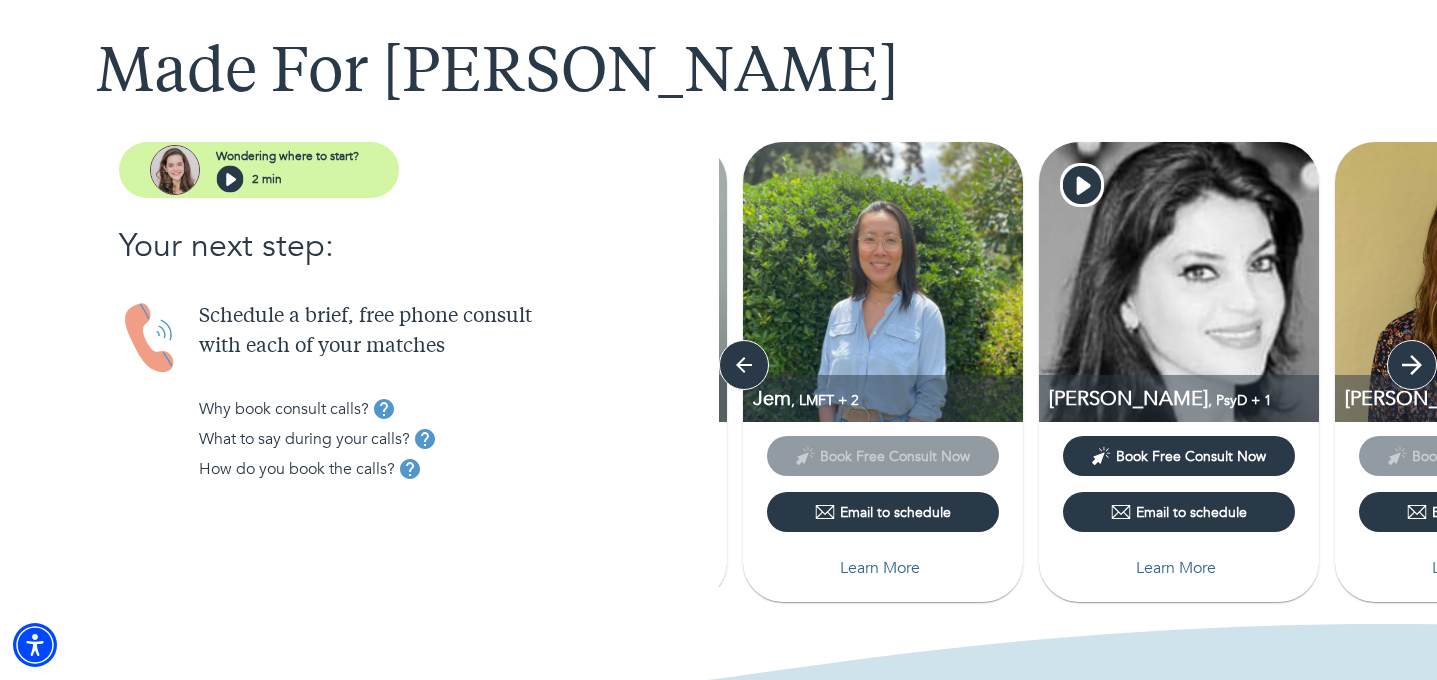click 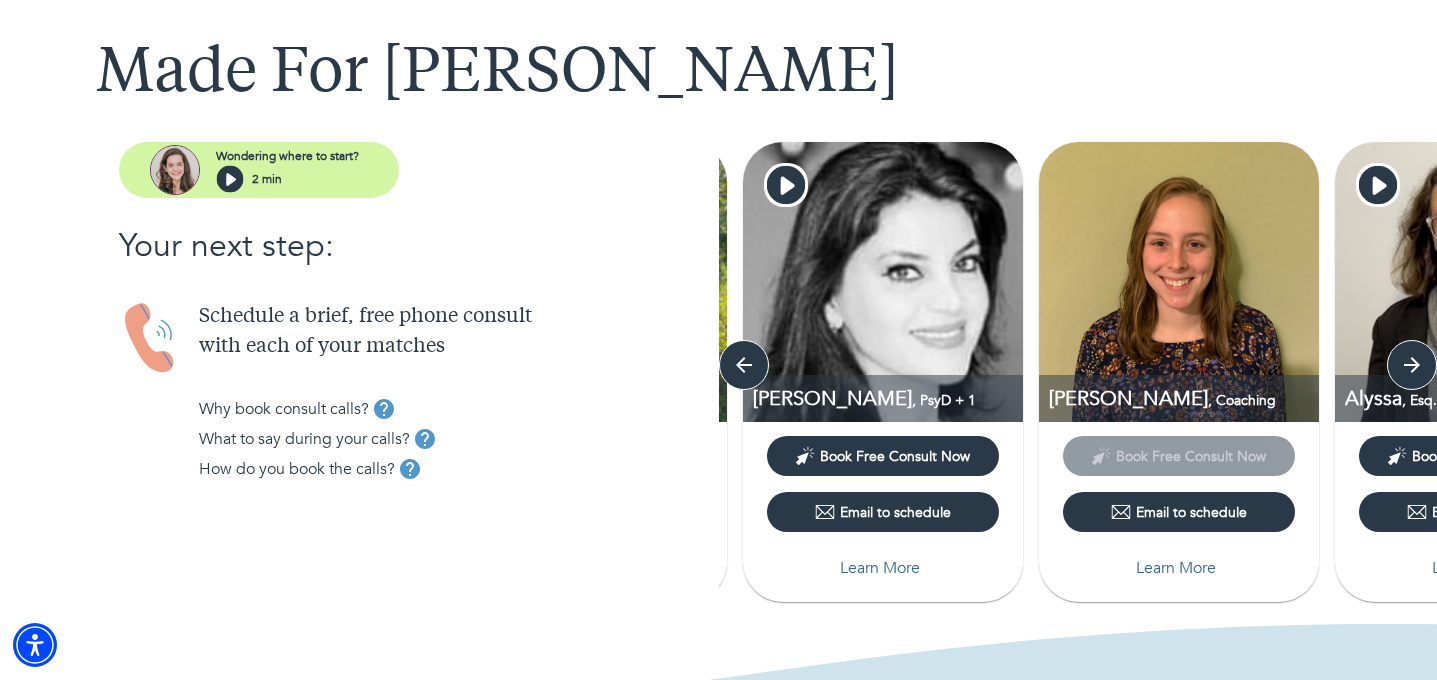 click on "Learn More" at bounding box center (880, 568) 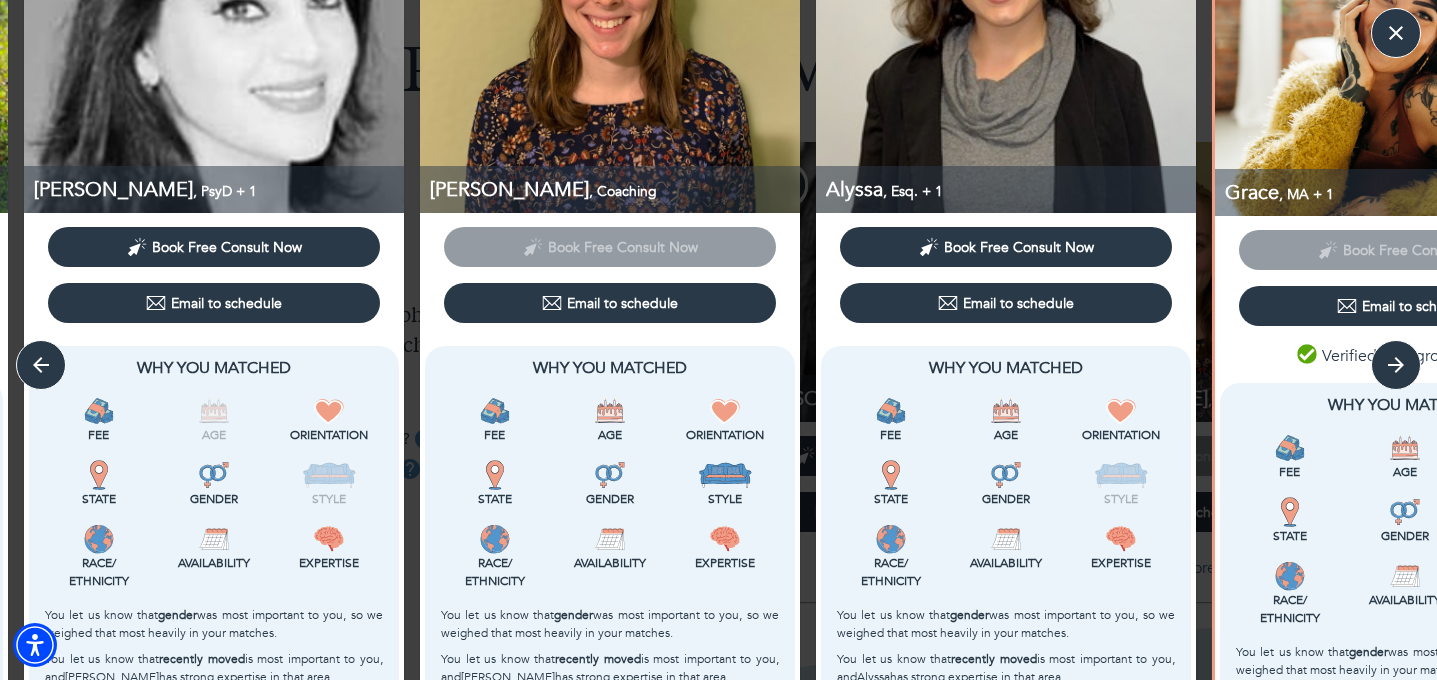 scroll, scrollTop: 247, scrollLeft: 0, axis: vertical 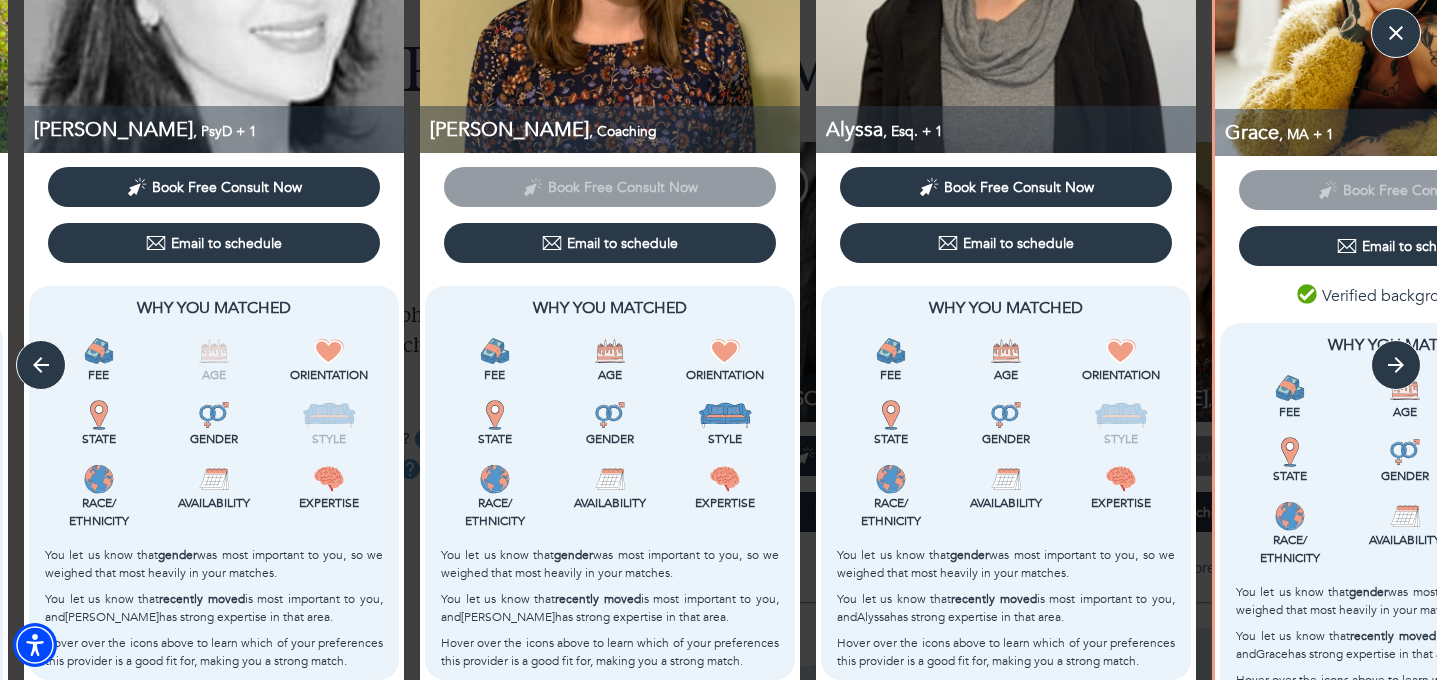 click on "Book Free Consult Now" at bounding box center [227, 187] 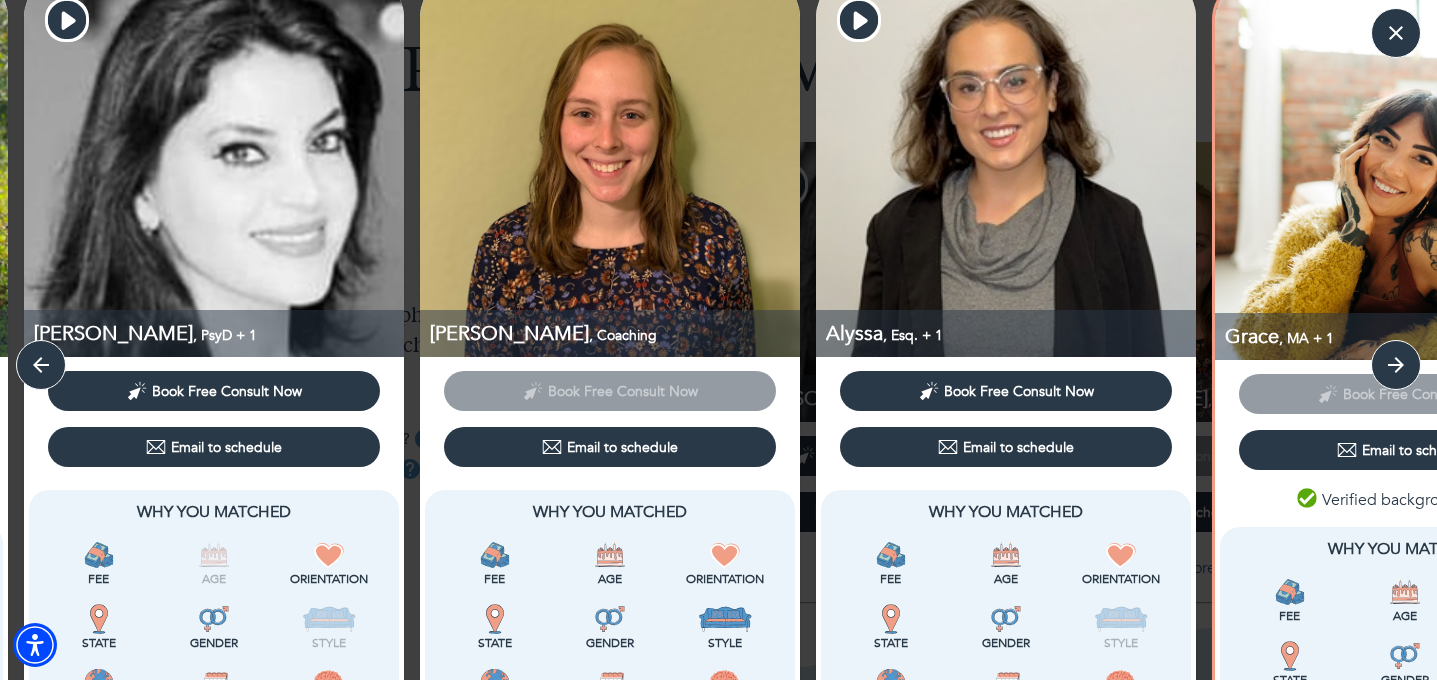 scroll, scrollTop: 0, scrollLeft: 0, axis: both 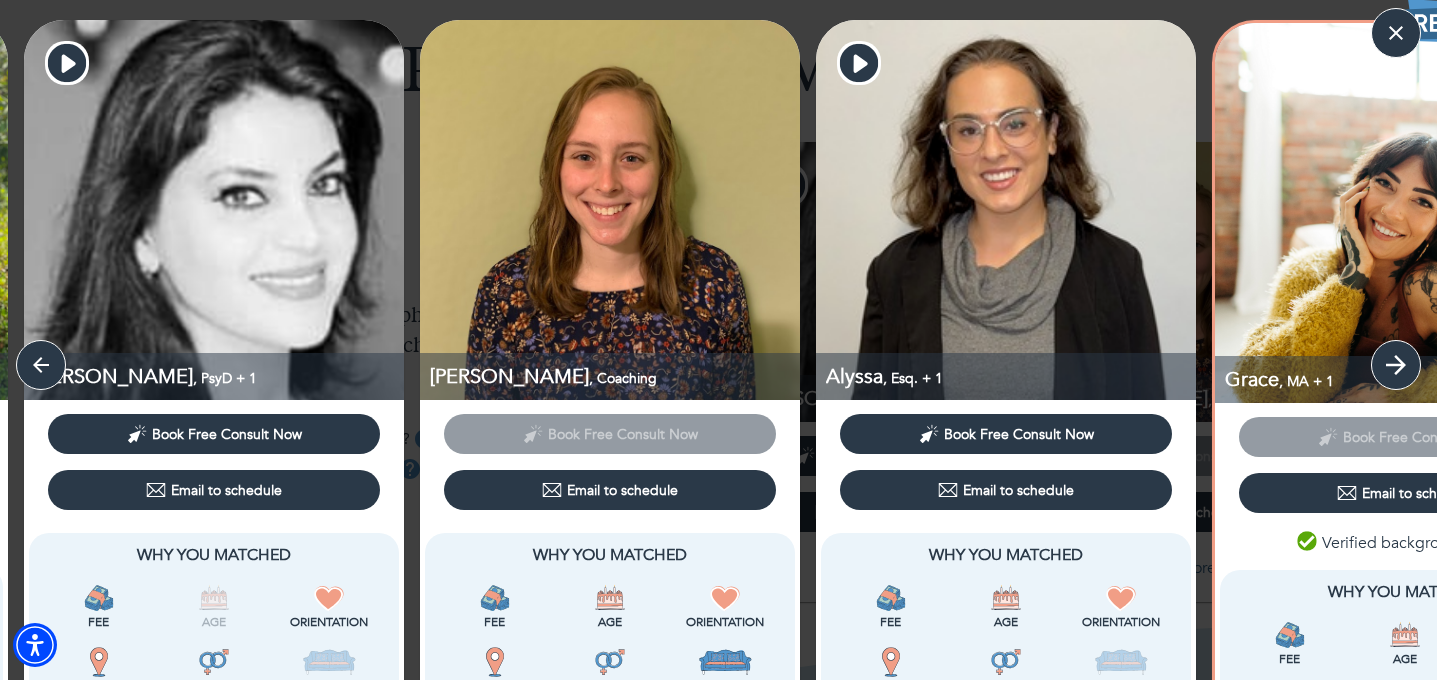 click 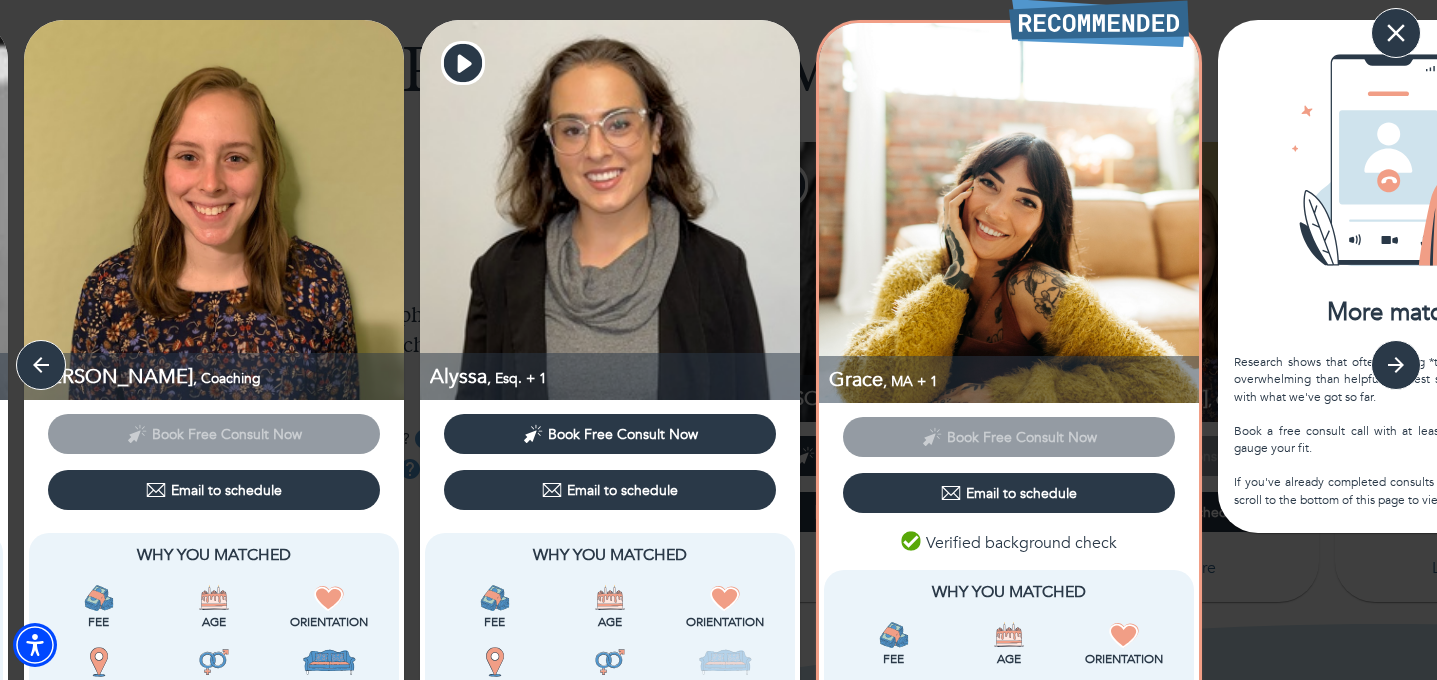 click 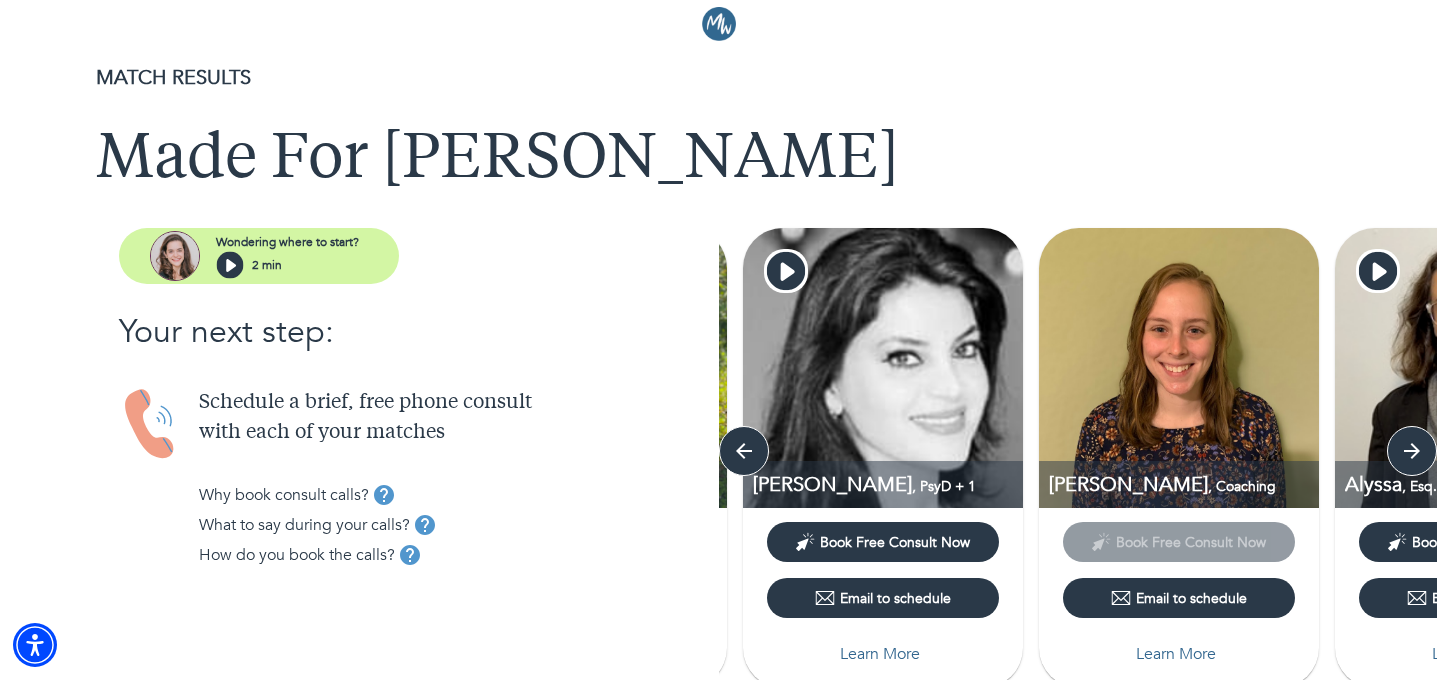 scroll, scrollTop: 0, scrollLeft: 0, axis: both 